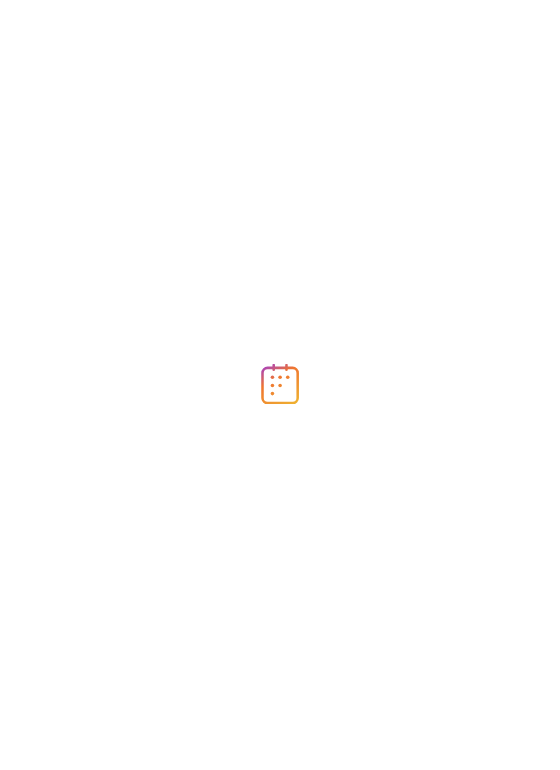 scroll, scrollTop: 0, scrollLeft: 0, axis: both 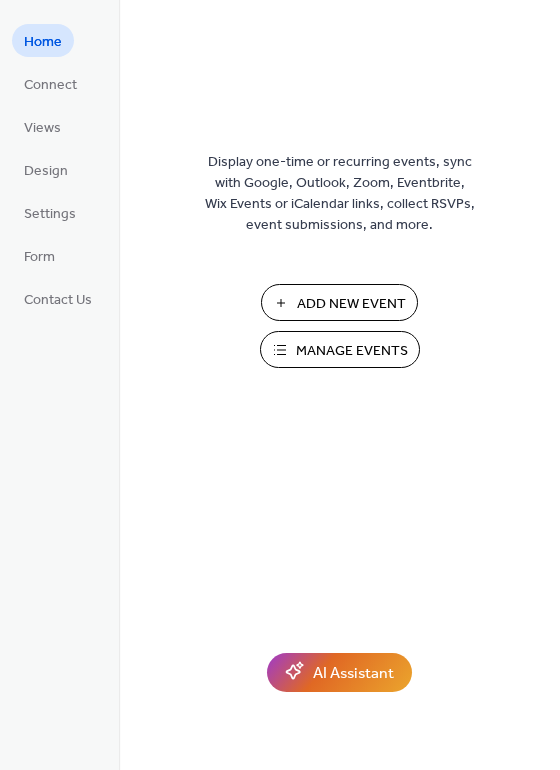 click on "Manage Events" at bounding box center [352, 351] 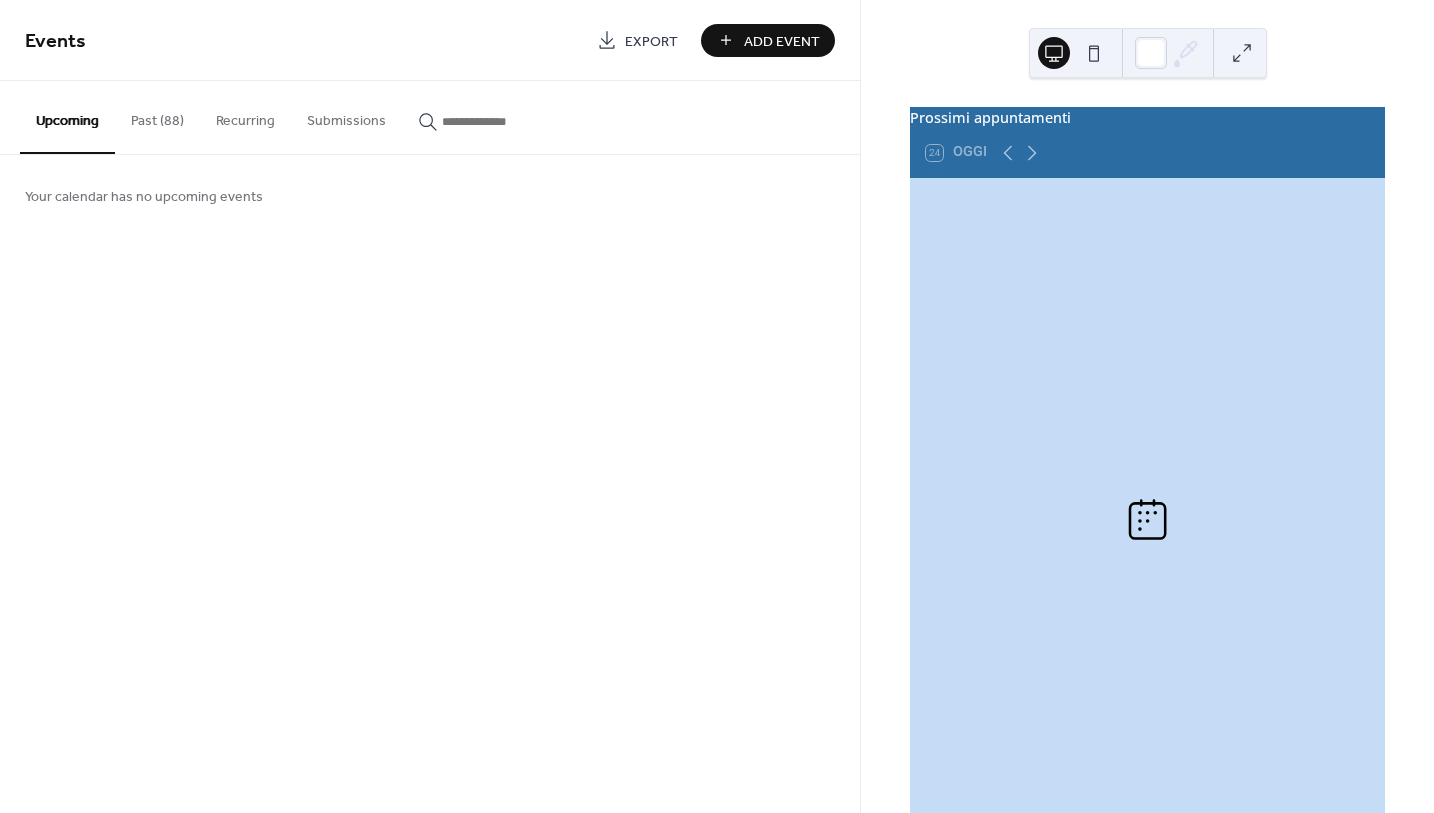 scroll, scrollTop: 0, scrollLeft: 0, axis: both 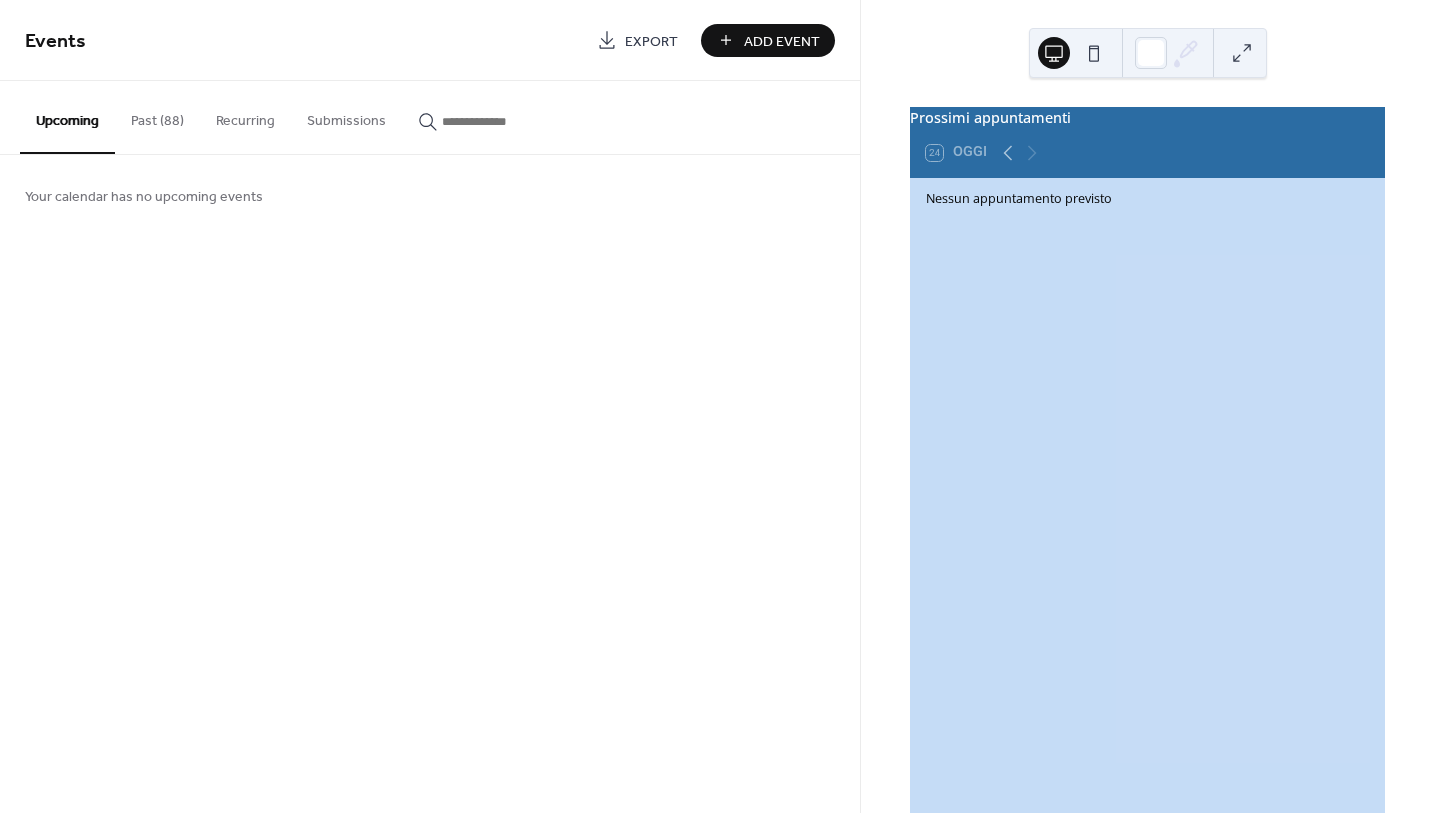 click on "Add Event" at bounding box center (782, 41) 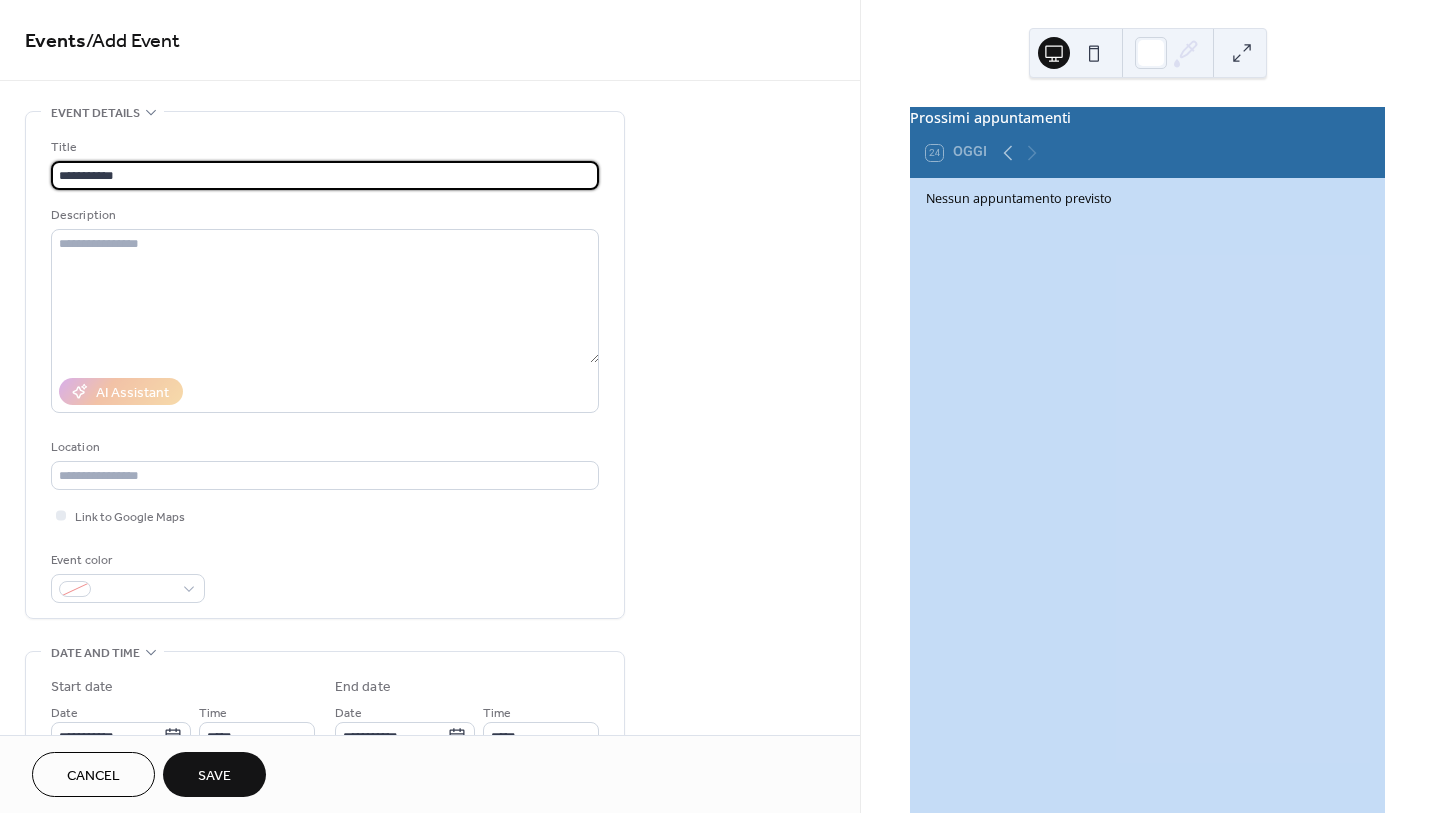 click on "**********" at bounding box center (325, 175) 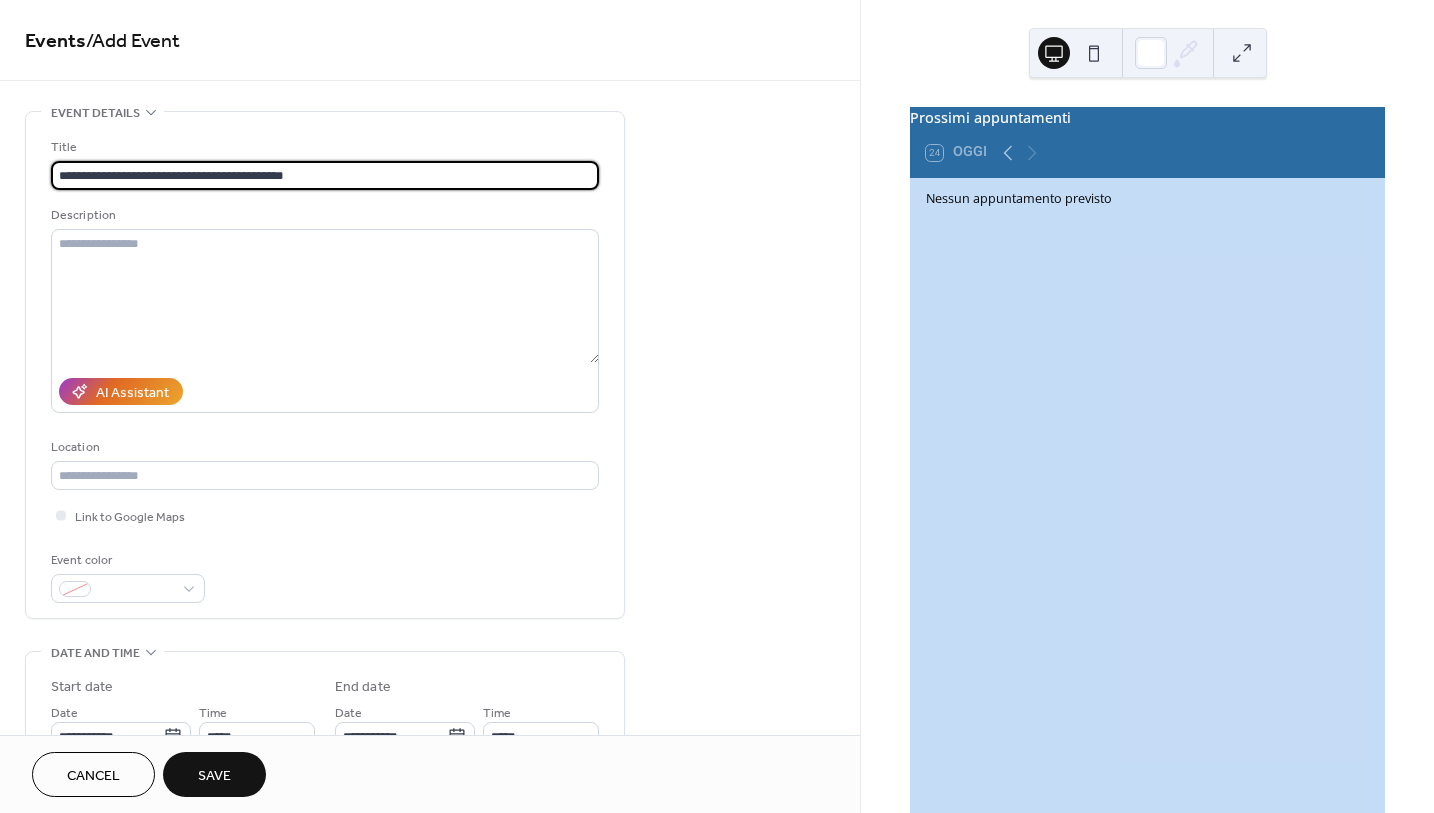 click on "**********" at bounding box center (325, 175) 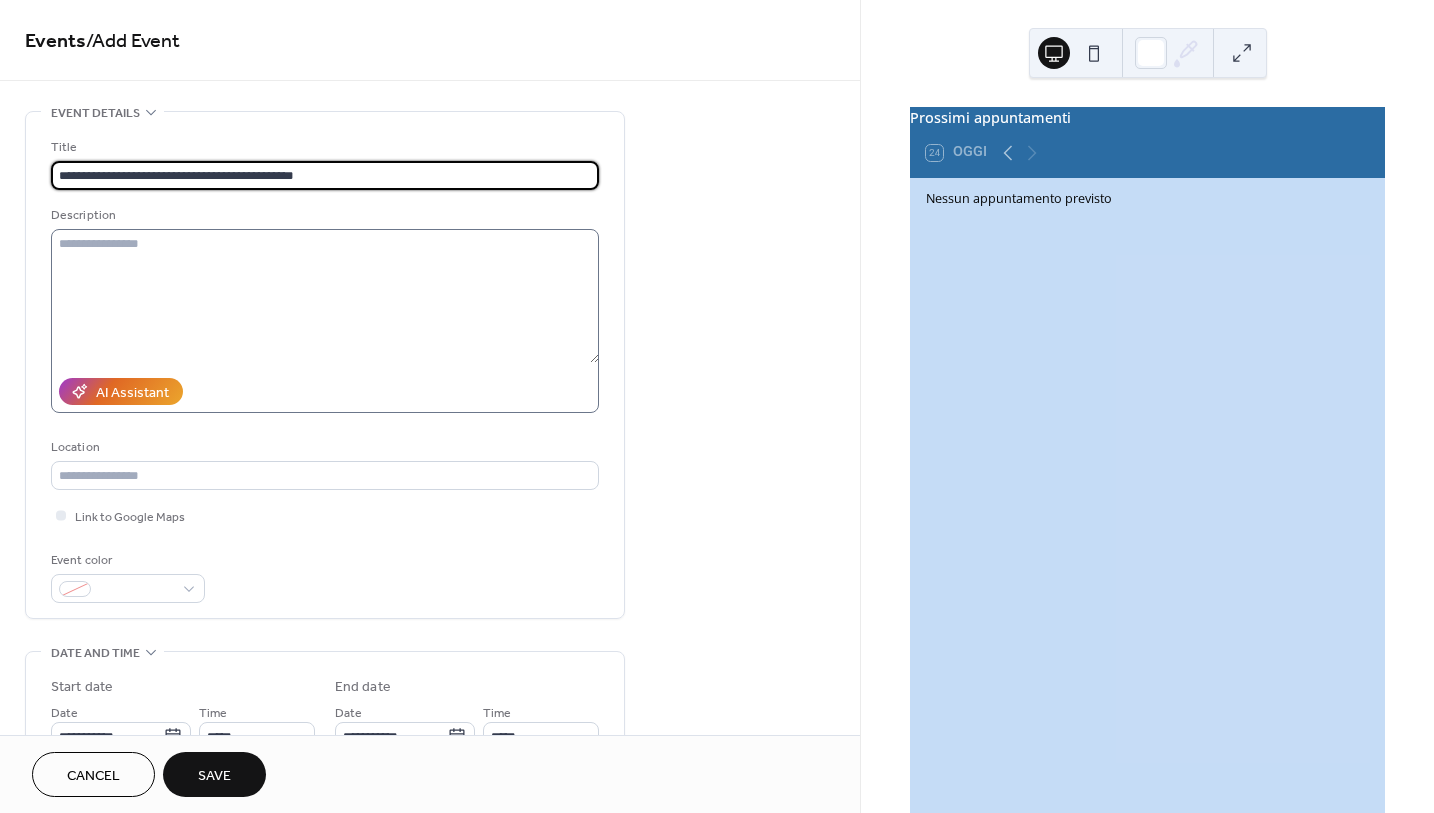 type on "**********" 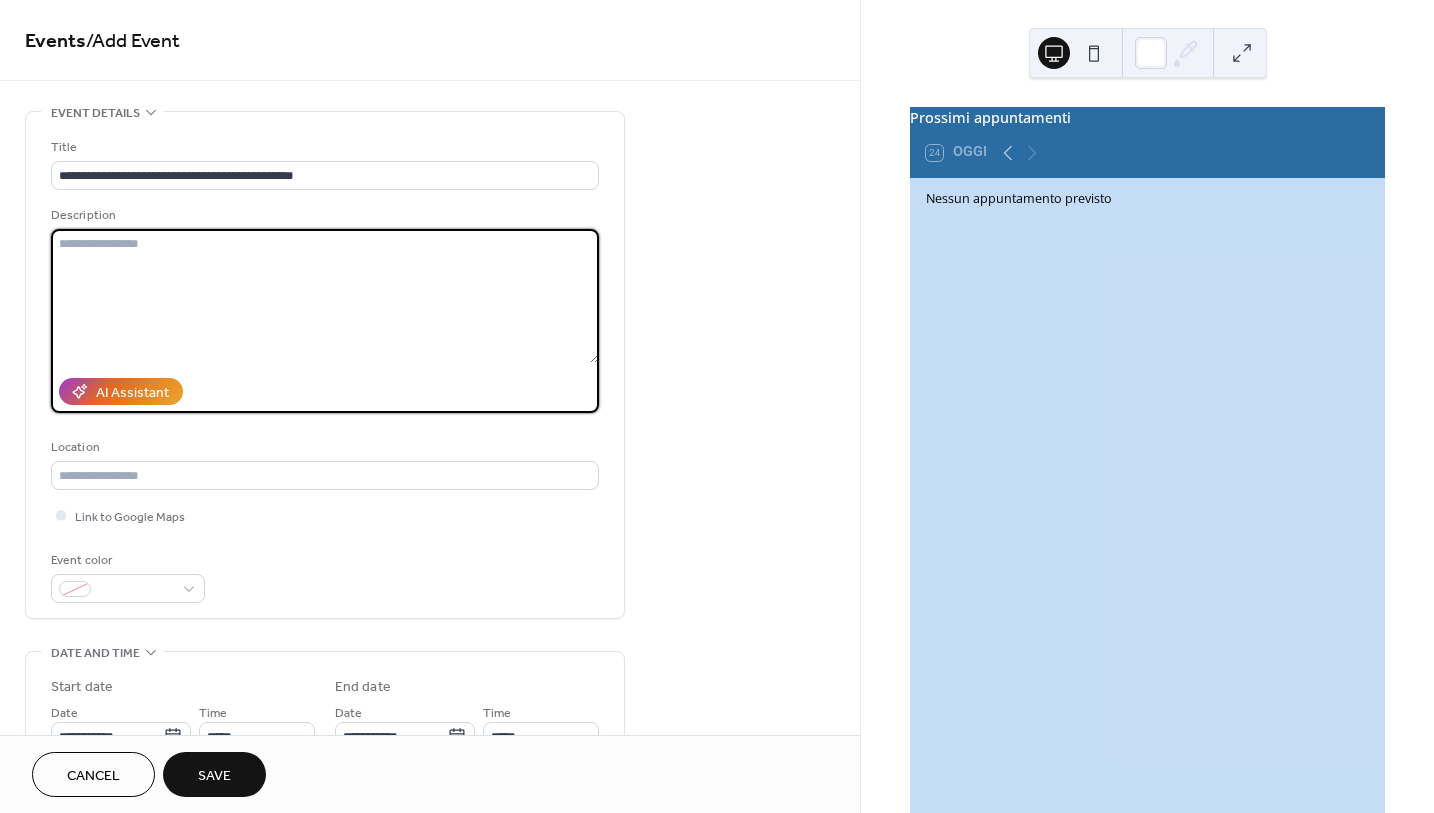 click at bounding box center [325, 296] 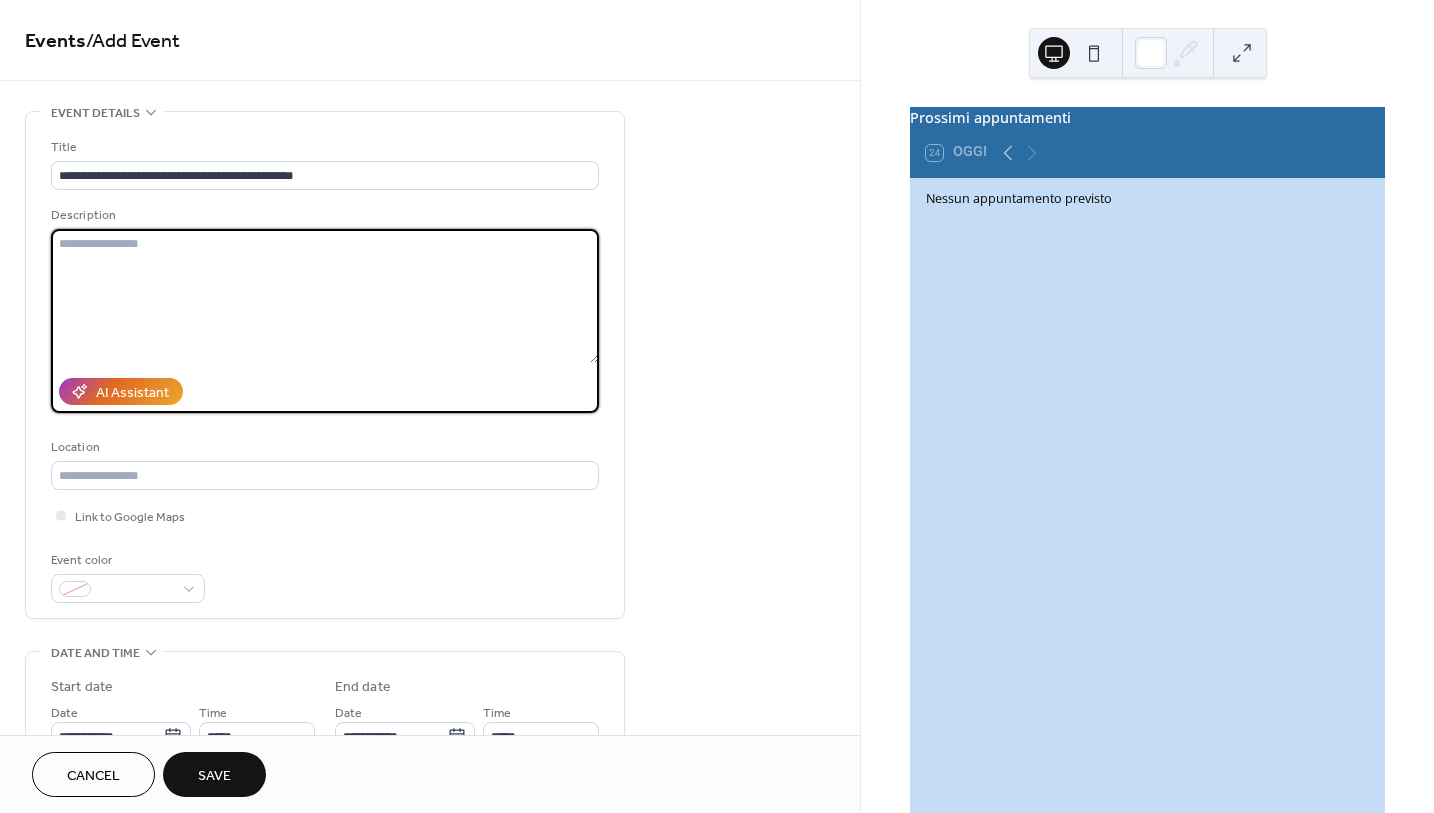 click at bounding box center [325, 296] 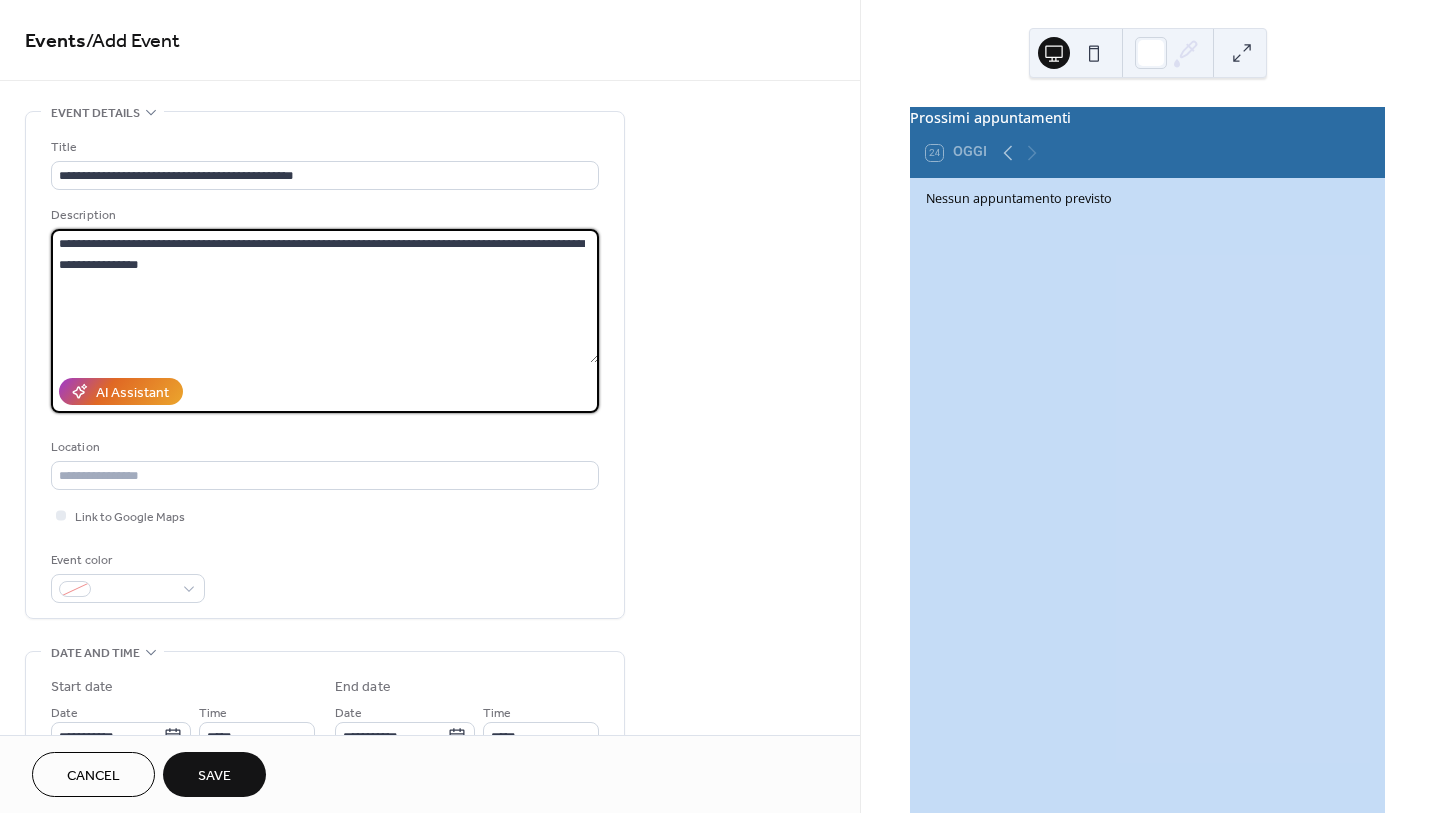 click on "**********" at bounding box center [325, 296] 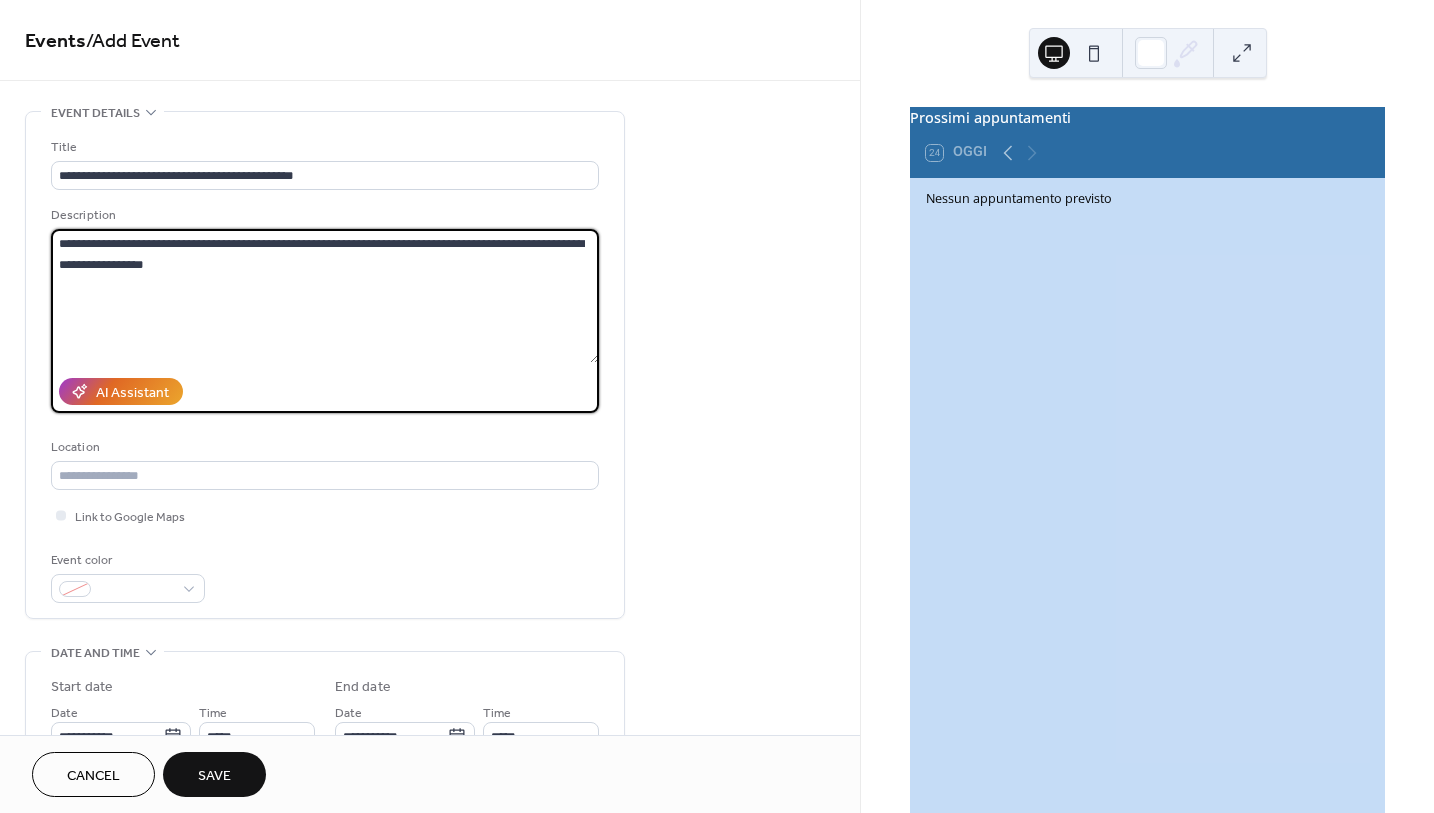 type on "**********" 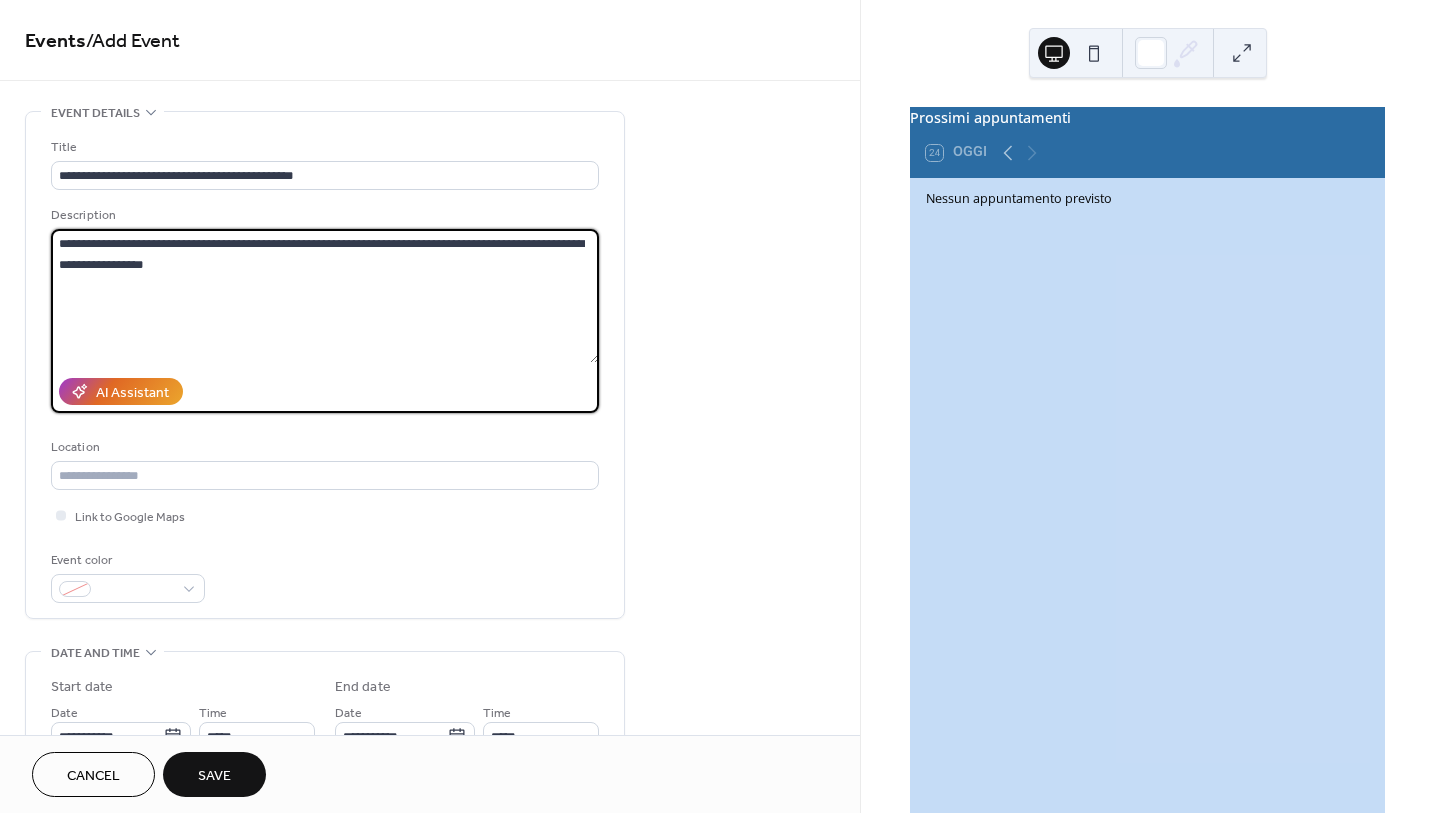 click on "**********" at bounding box center [325, 296] 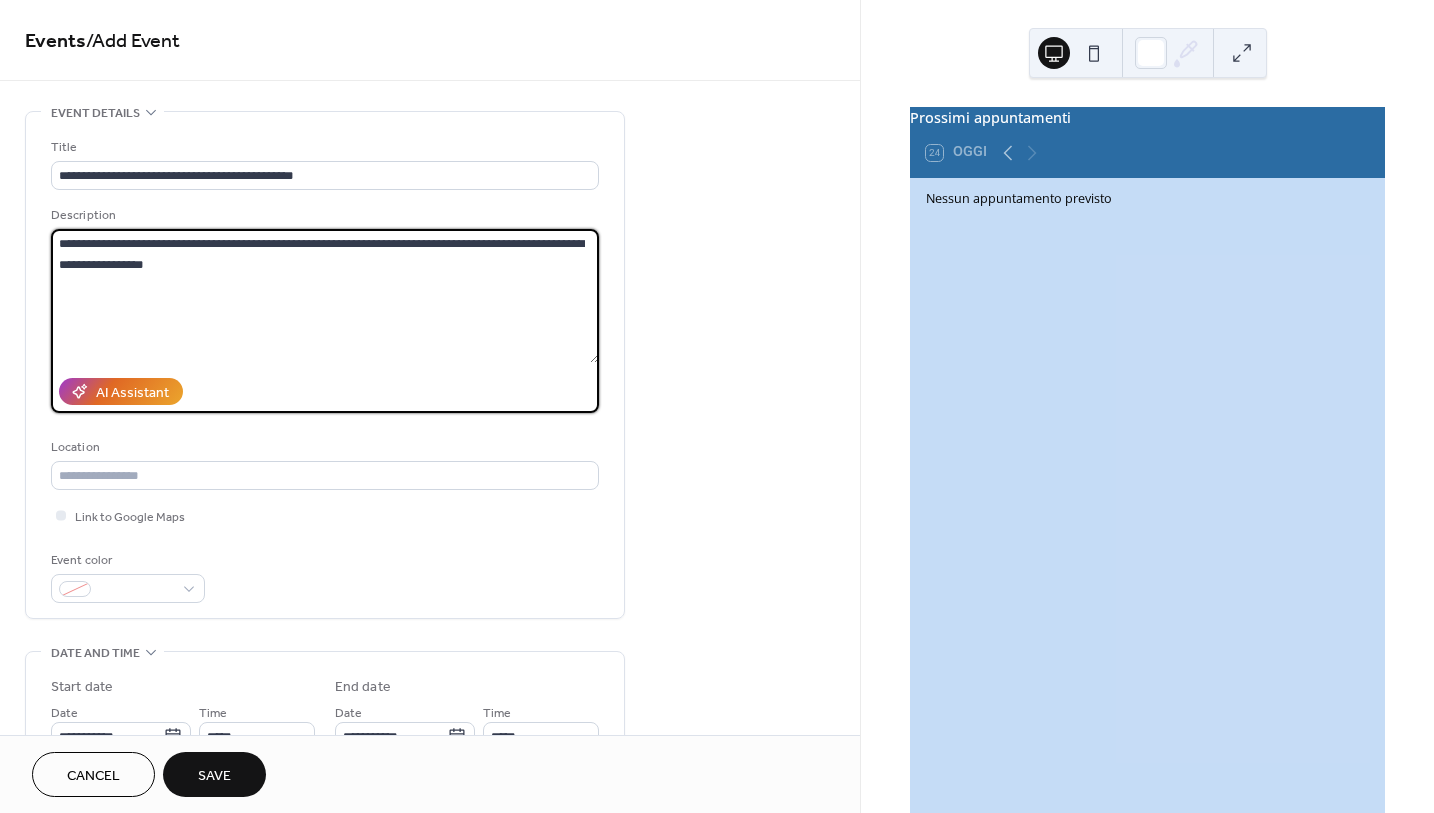 drag, startPoint x: 160, startPoint y: 265, endPoint x: 37, endPoint y: 243, distance: 124.95199 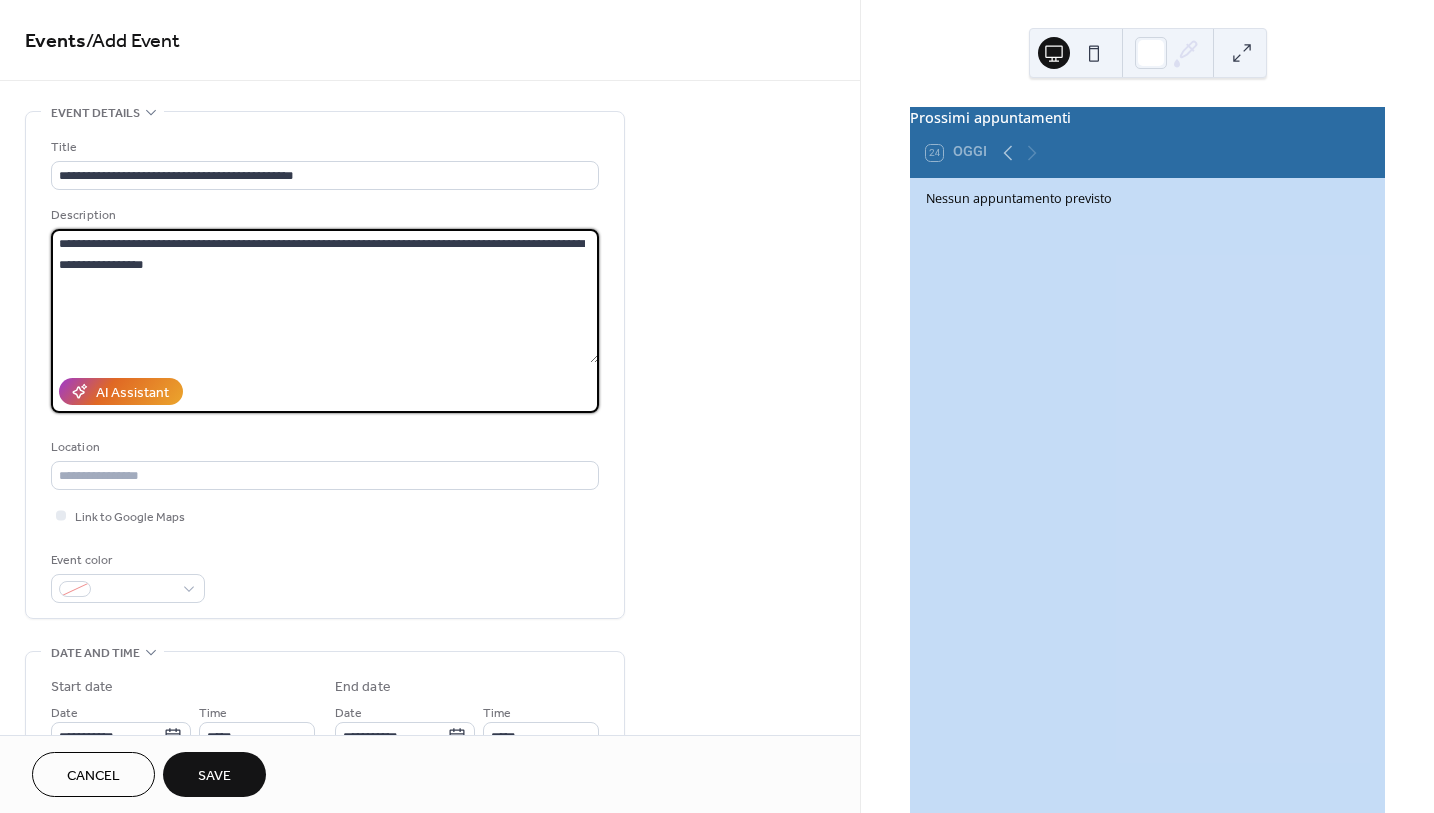 click on "**********" at bounding box center (325, 365) 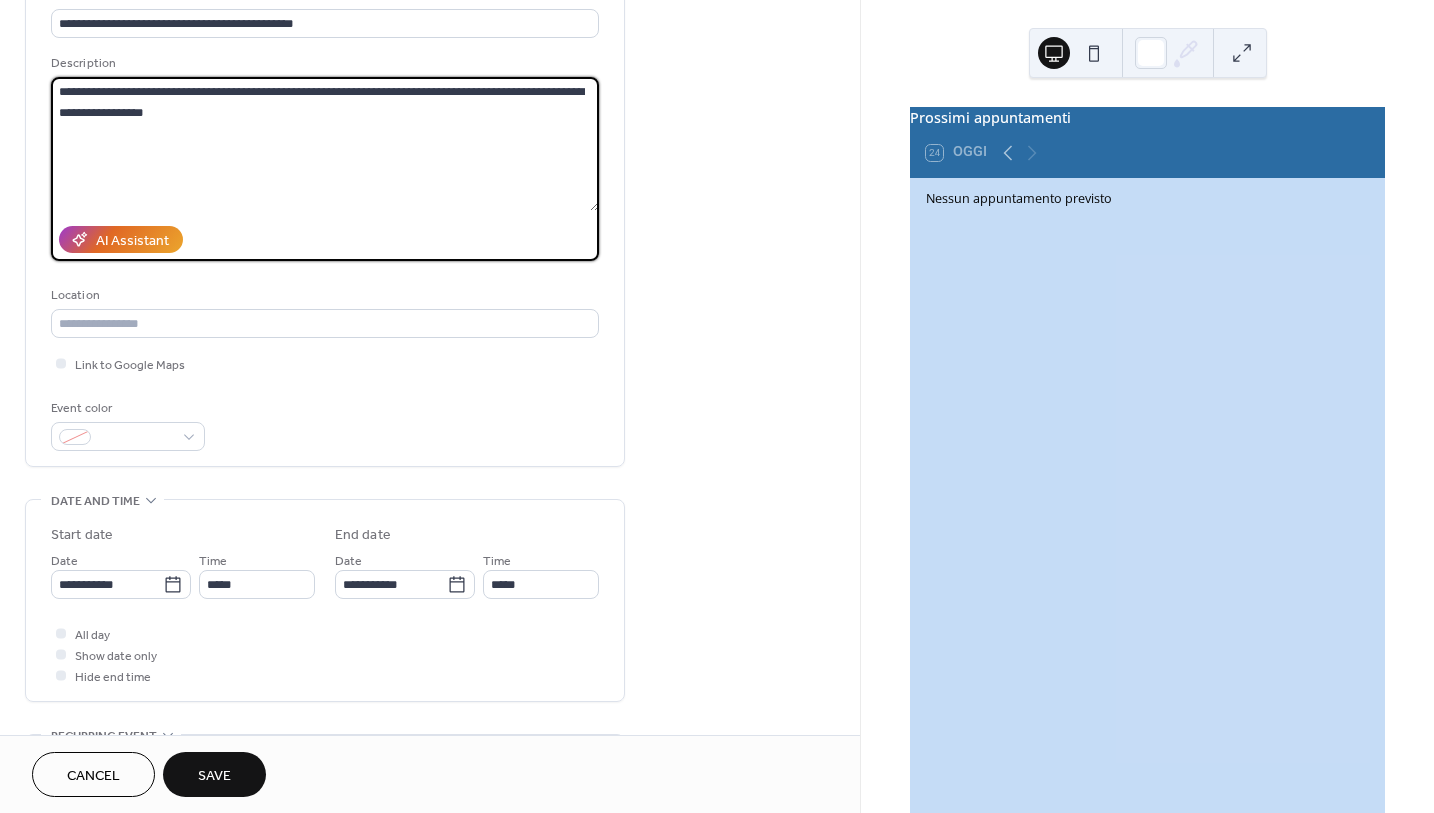 scroll, scrollTop: 200, scrollLeft: 0, axis: vertical 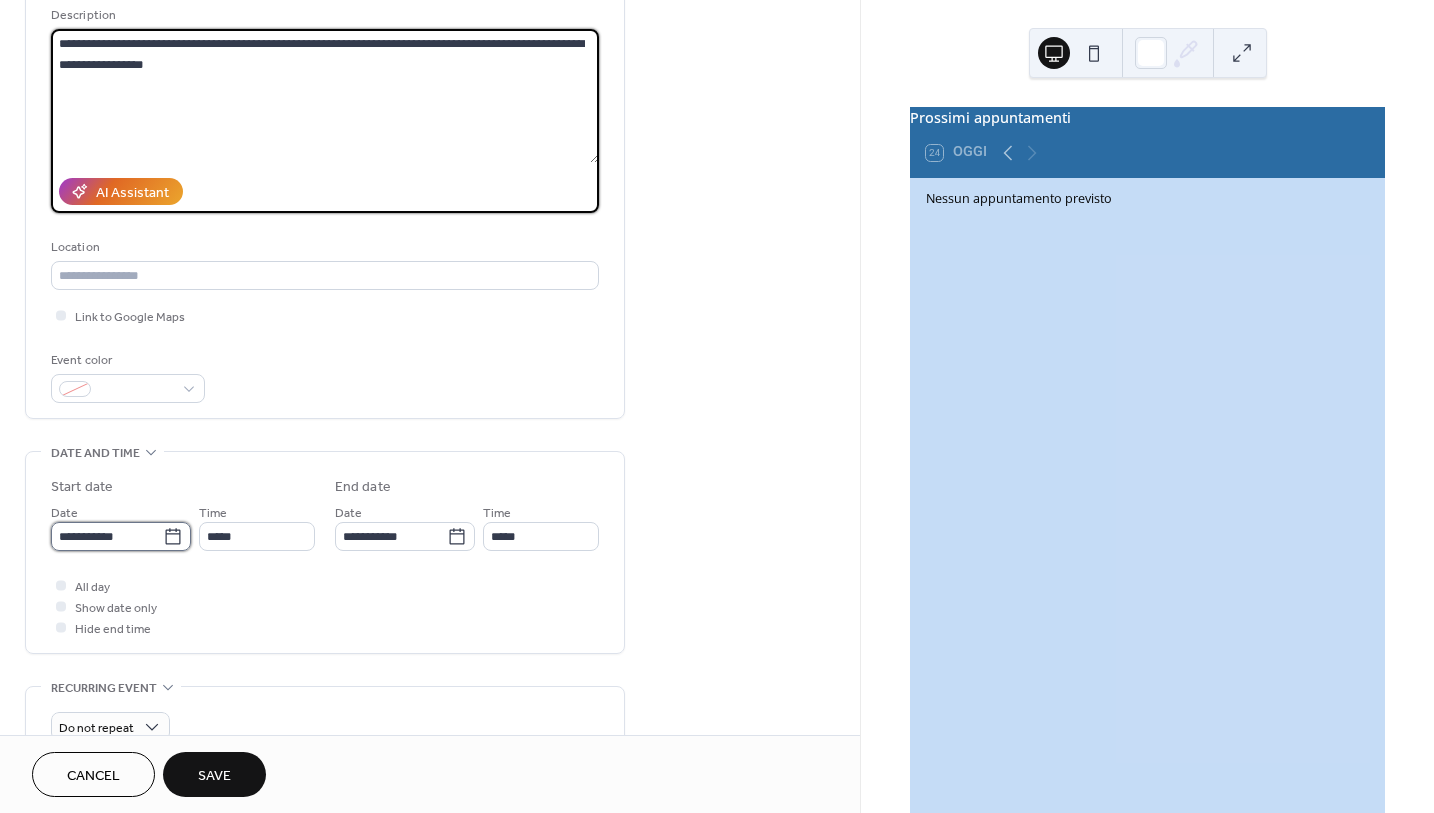 click on "**********" at bounding box center (107, 536) 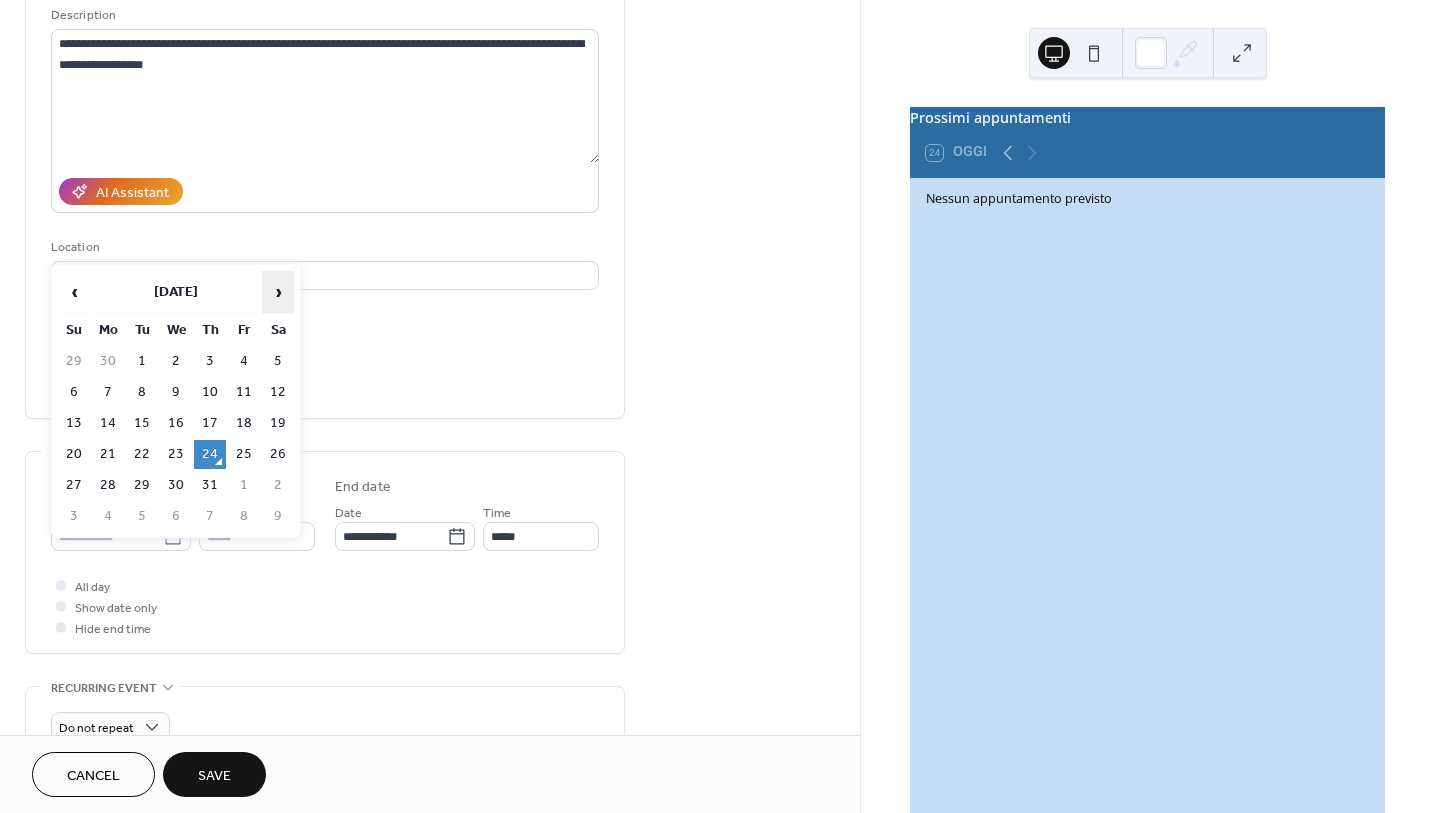 click on "›" at bounding box center [278, 292] 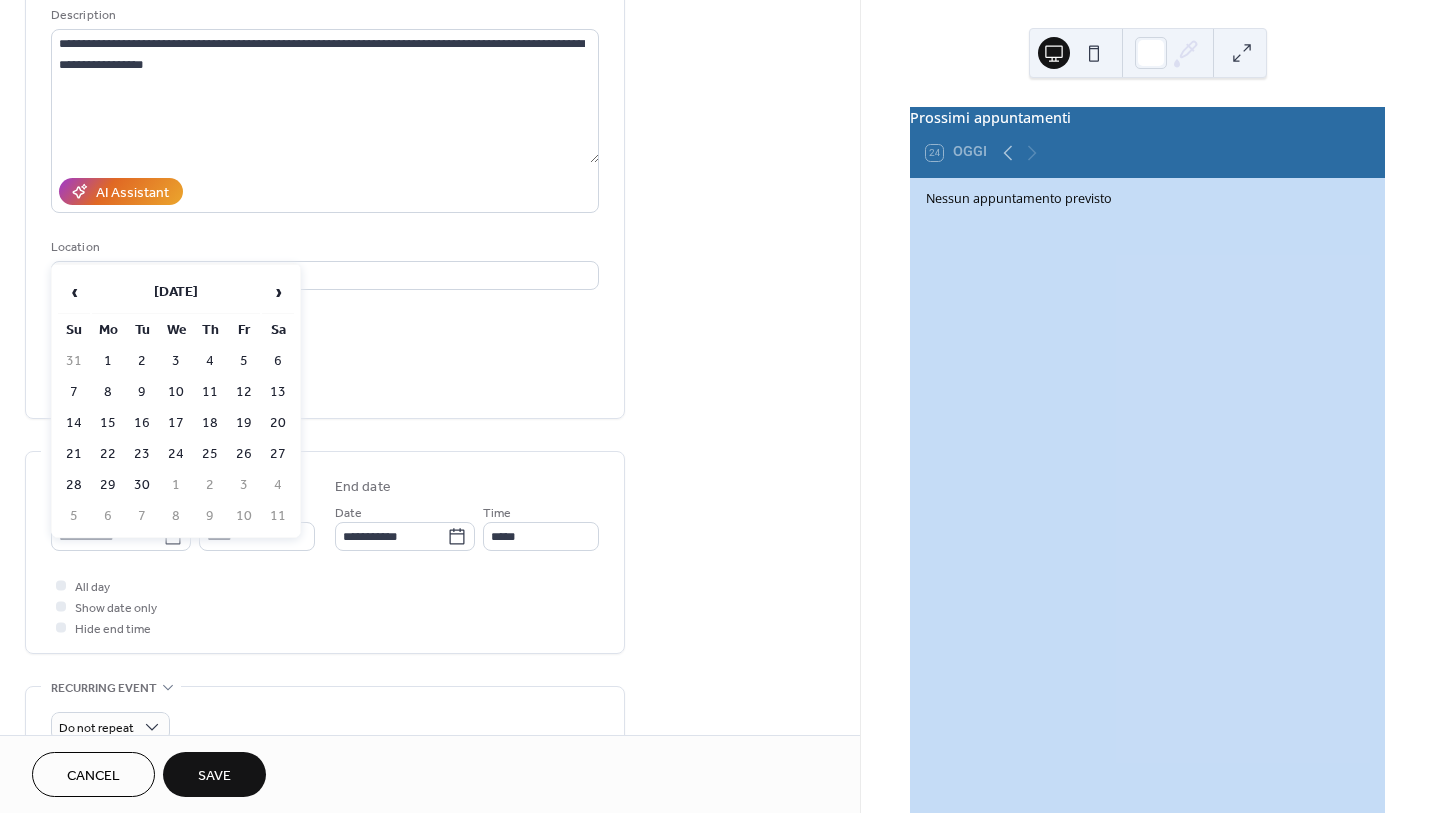 click on "5" at bounding box center [244, 361] 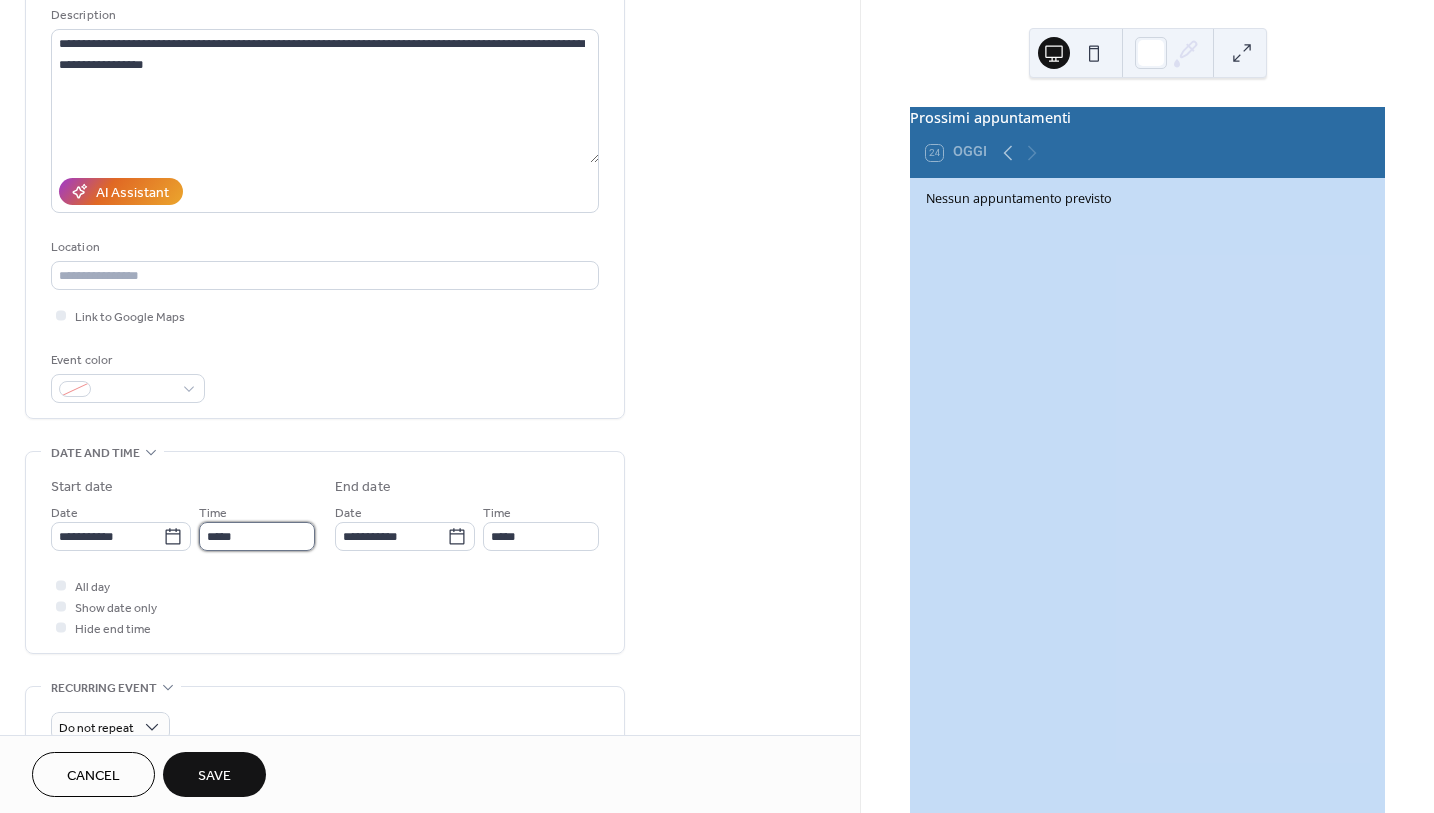 click on "*****" at bounding box center (257, 536) 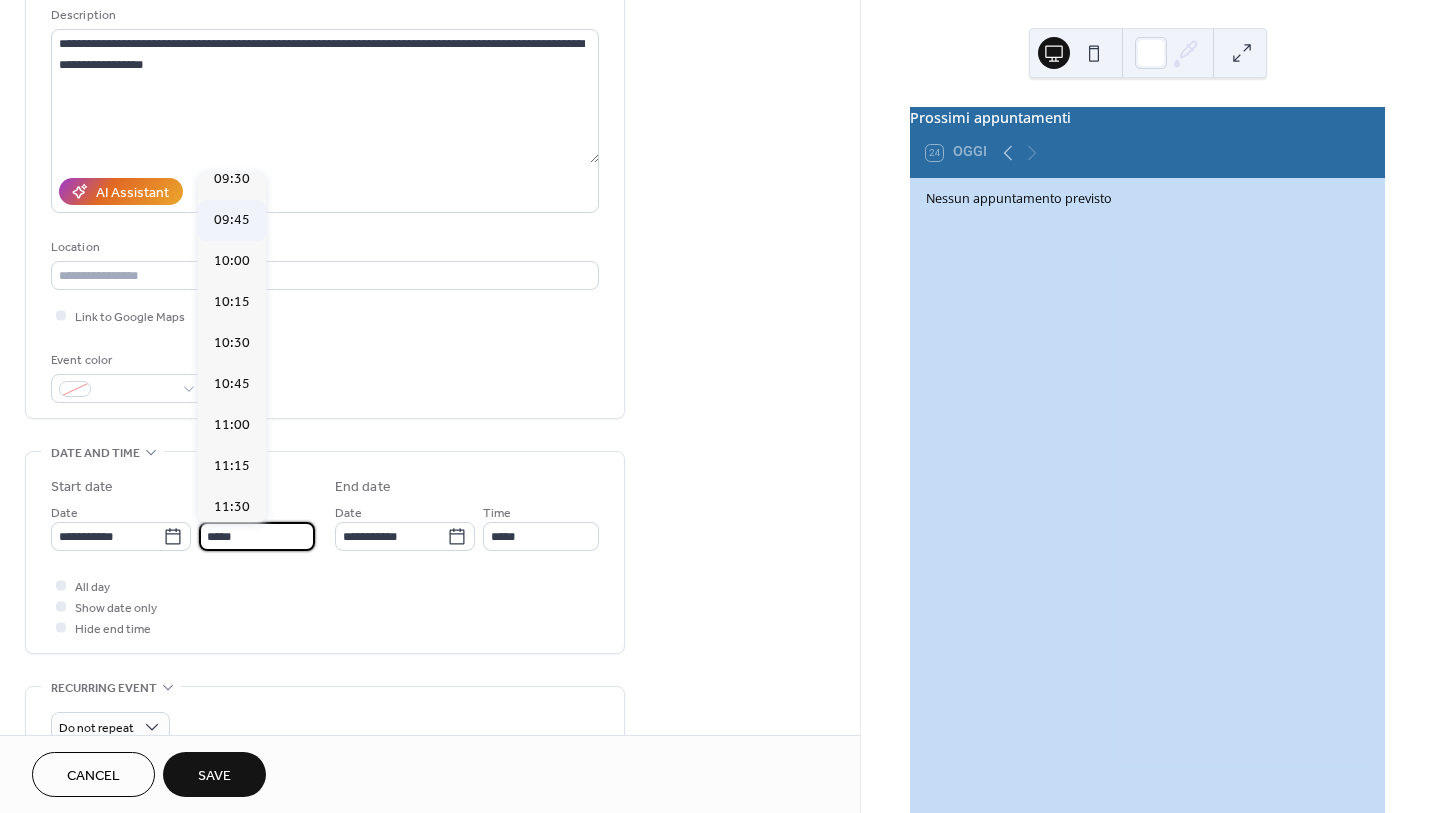 scroll, scrollTop: 1568, scrollLeft: 0, axis: vertical 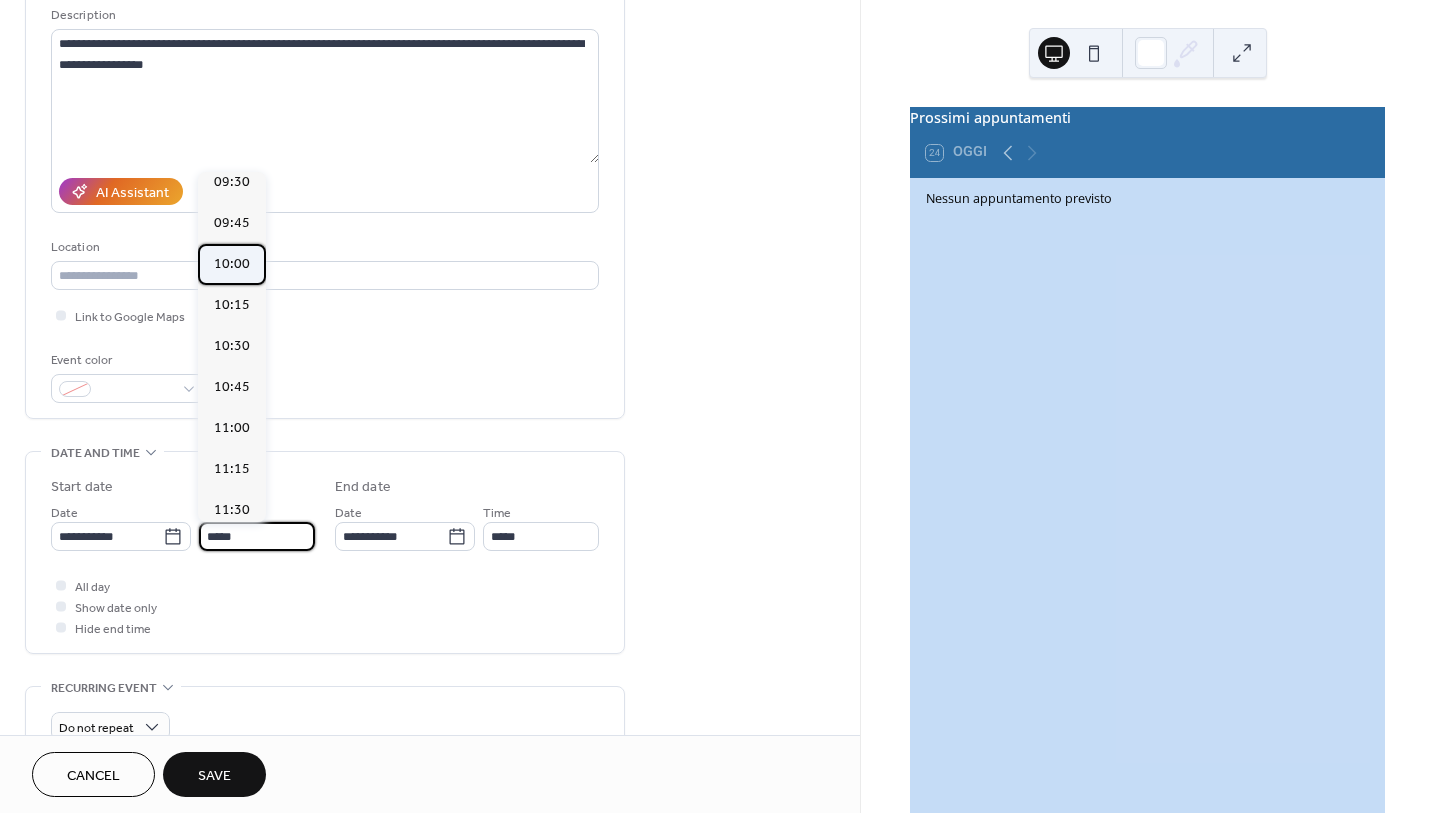 click on "10:00" at bounding box center [232, 264] 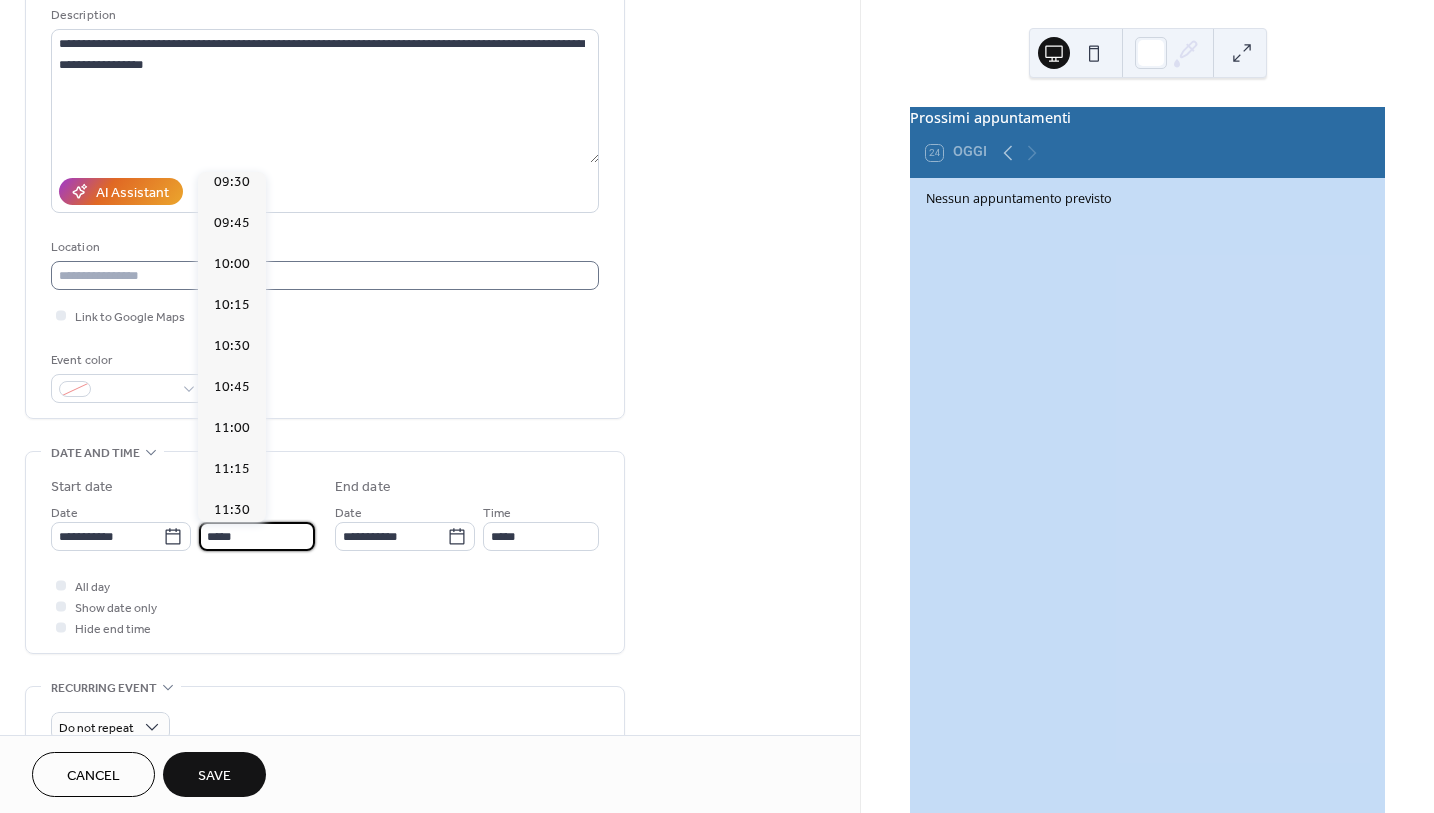 type on "*****" 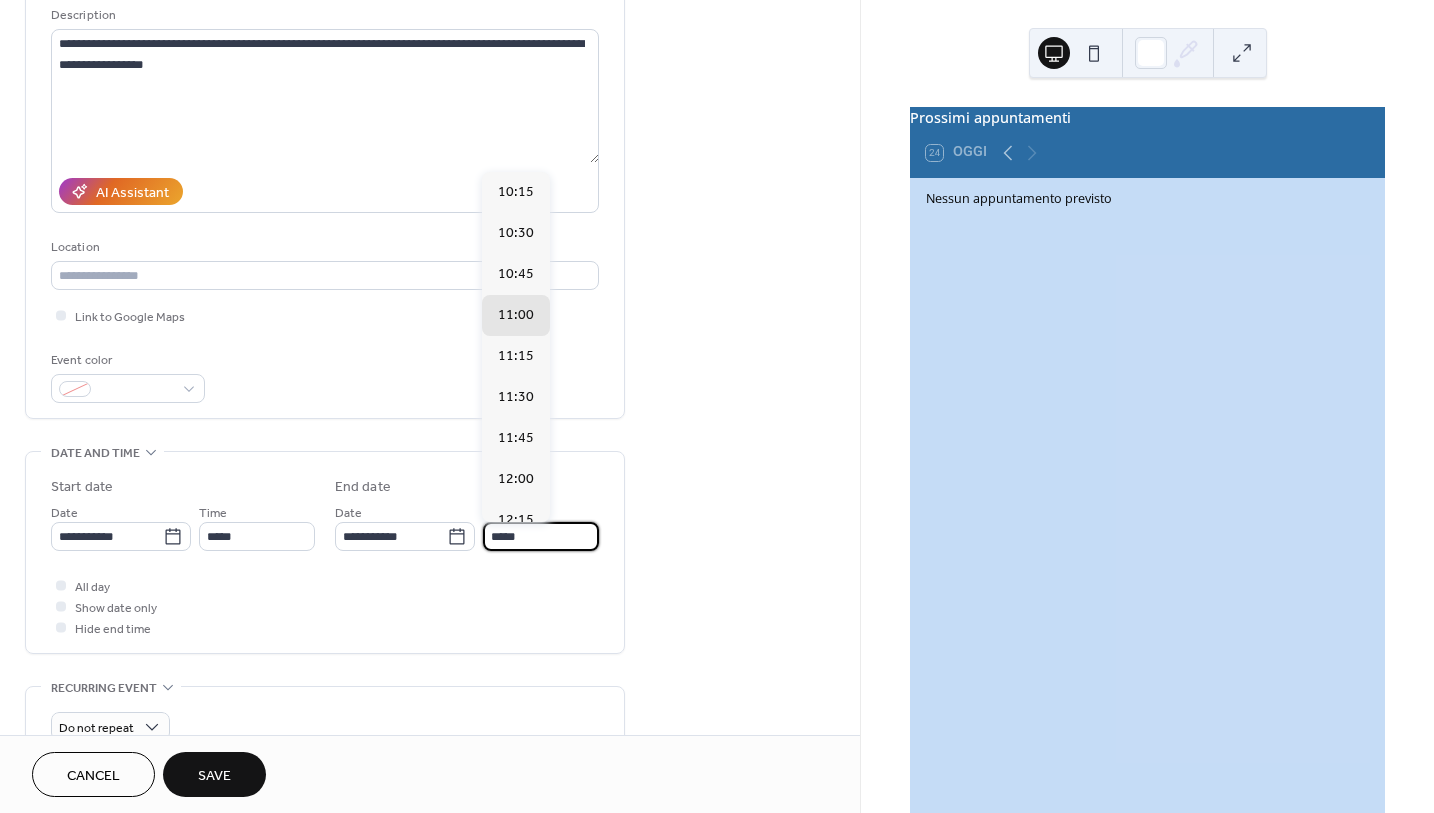 click on "*****" at bounding box center (541, 536) 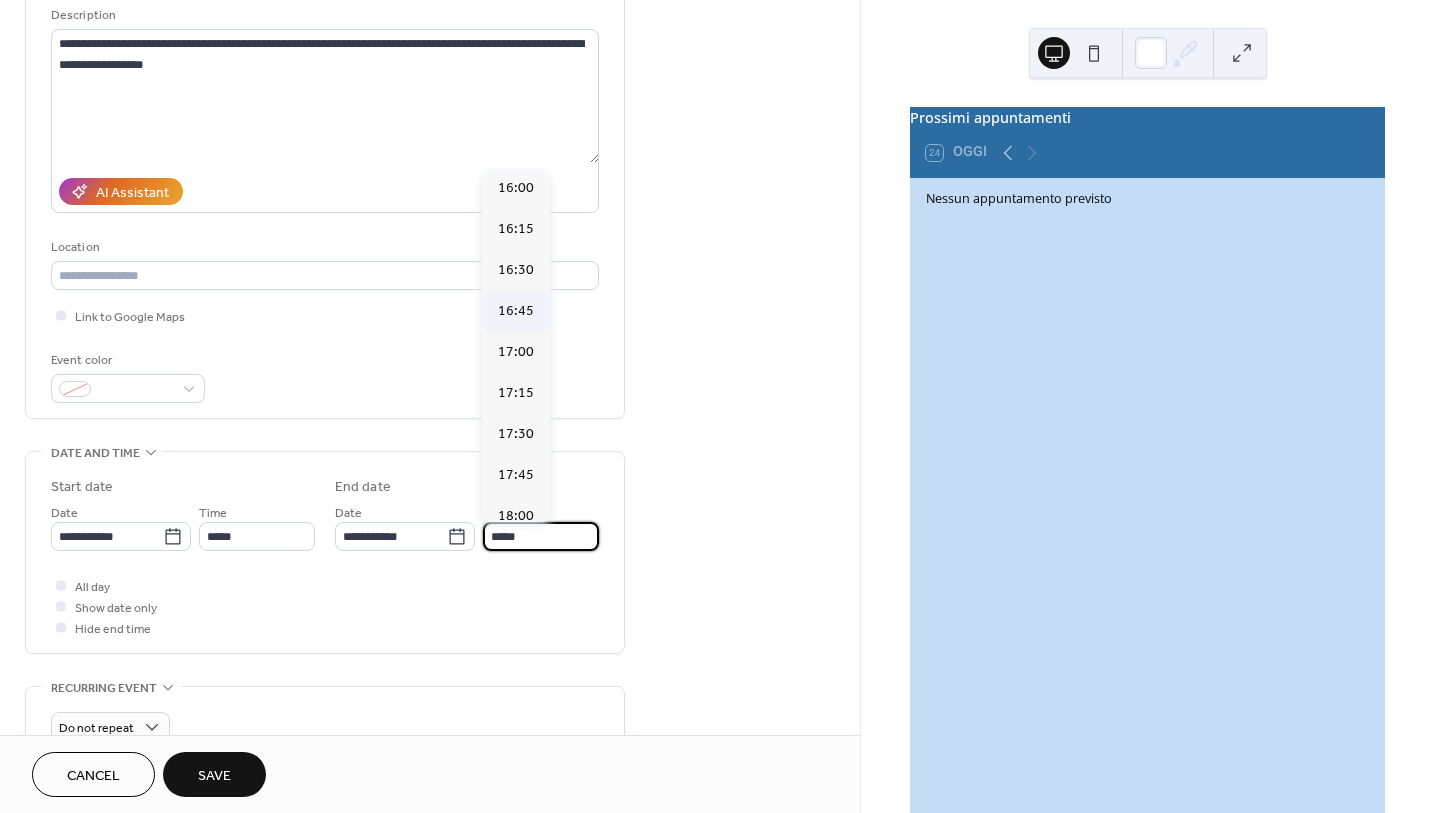 scroll, scrollTop: 1000, scrollLeft: 0, axis: vertical 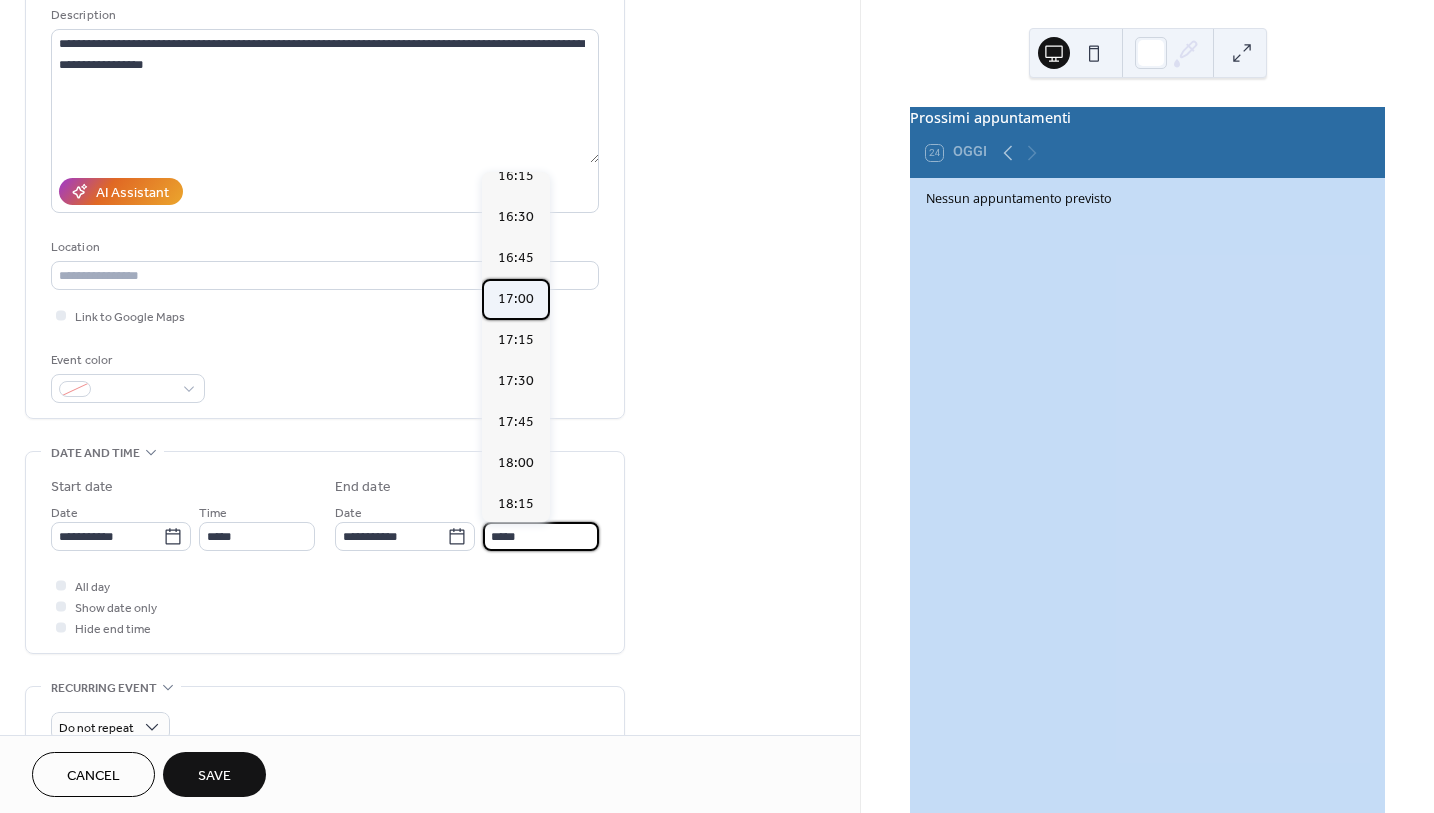click on "17:00" at bounding box center [516, 299] 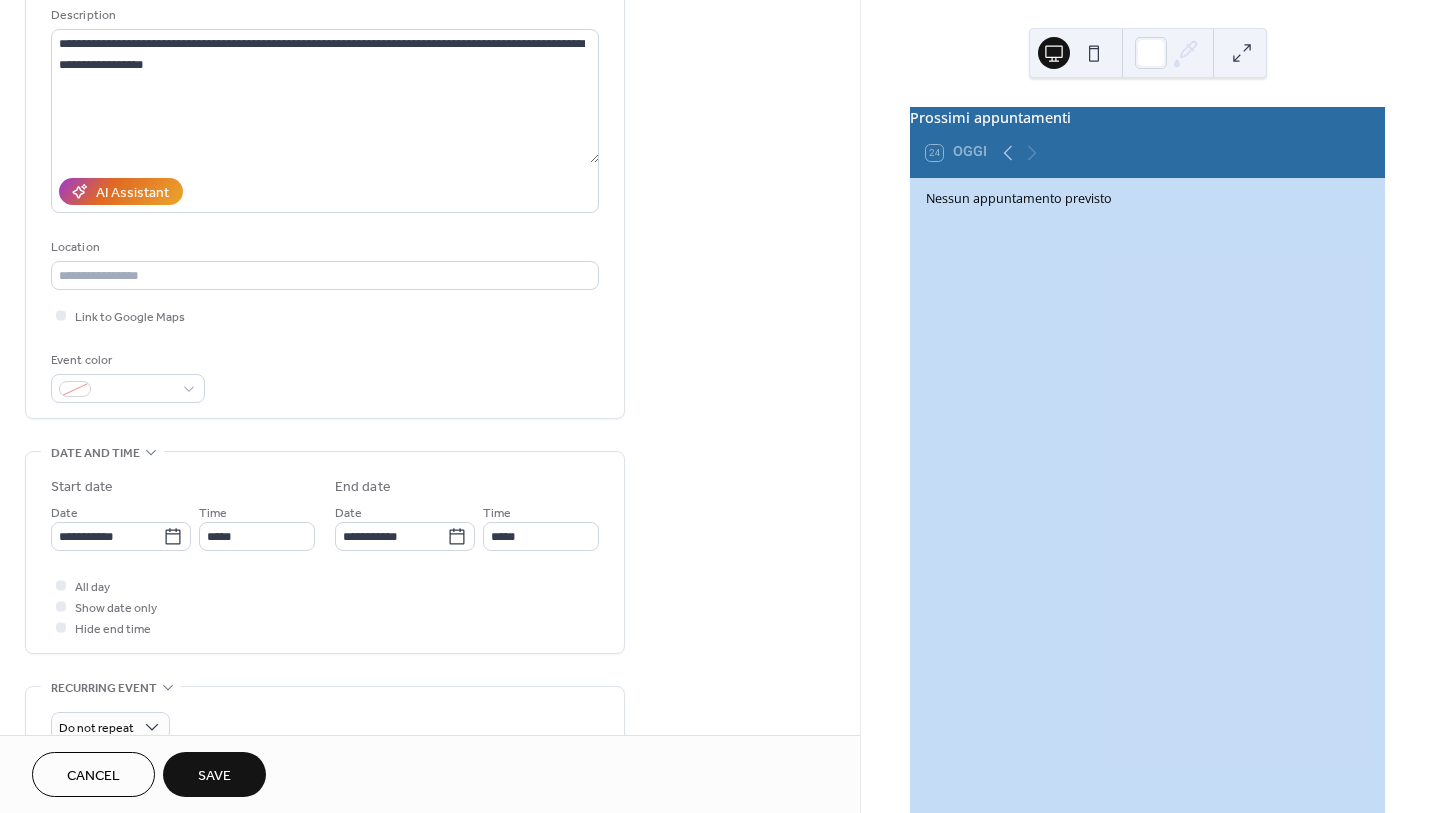 type on "*****" 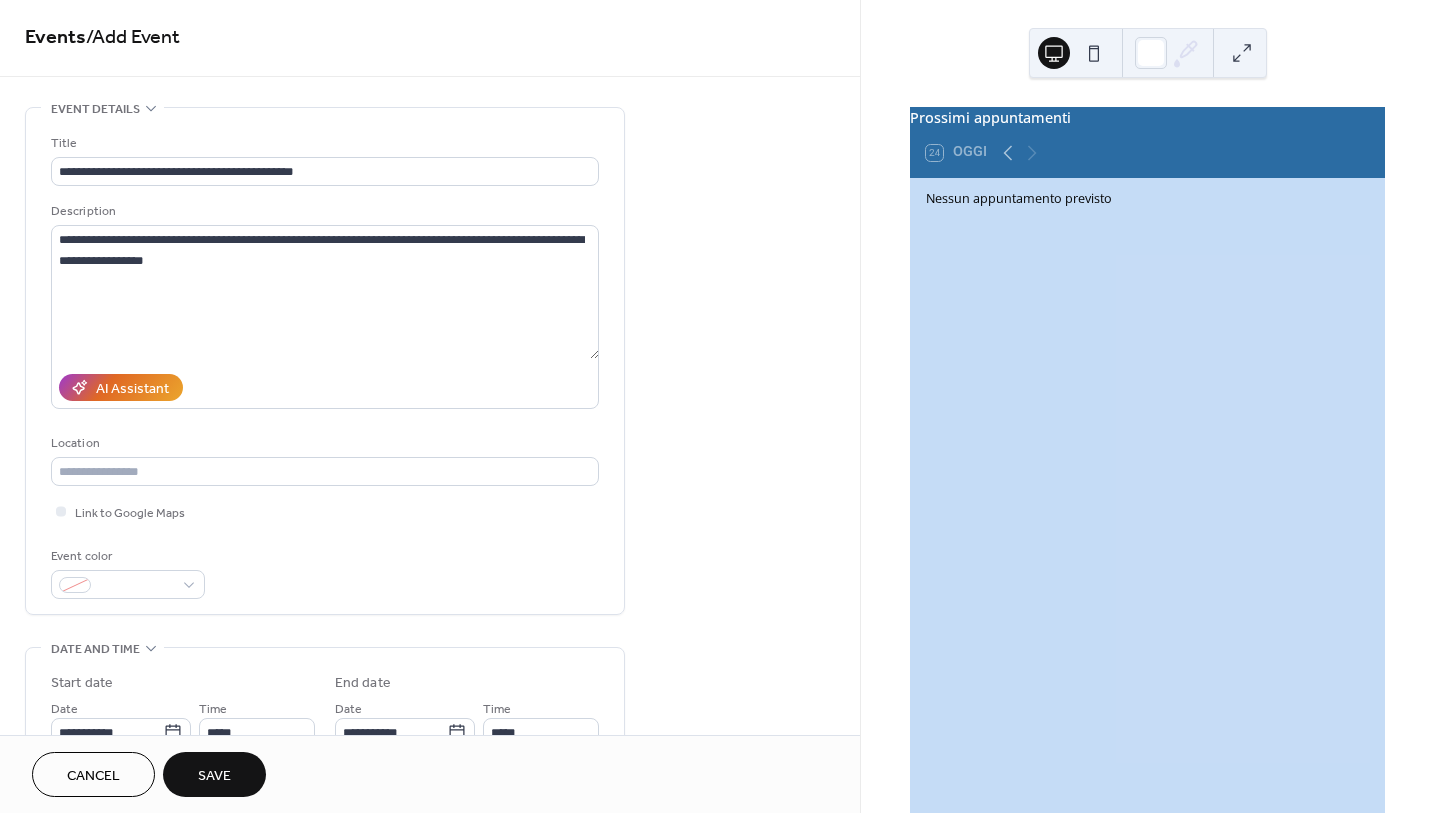 scroll, scrollTop: 0, scrollLeft: 0, axis: both 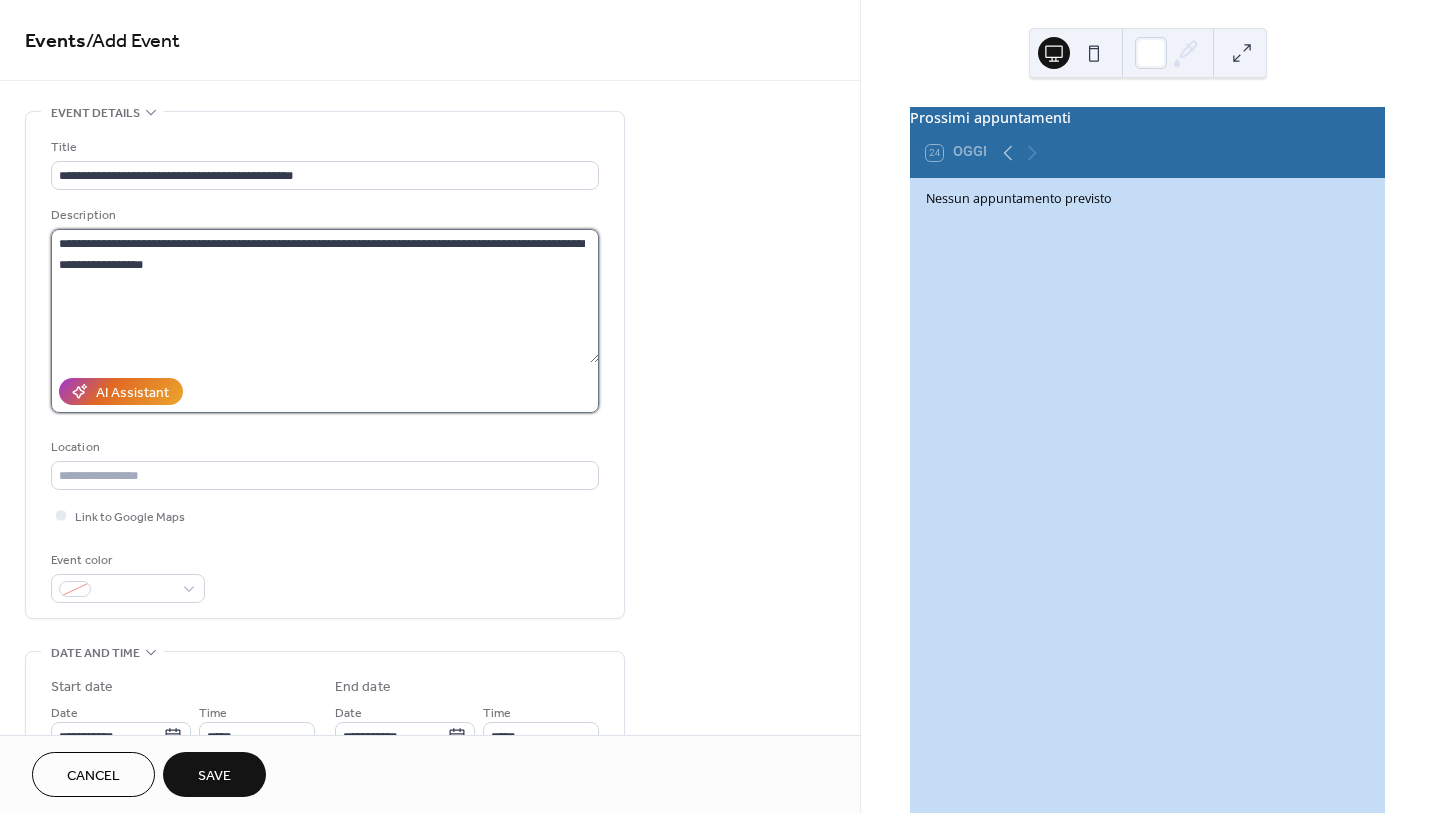 click on "**********" at bounding box center (325, 296) 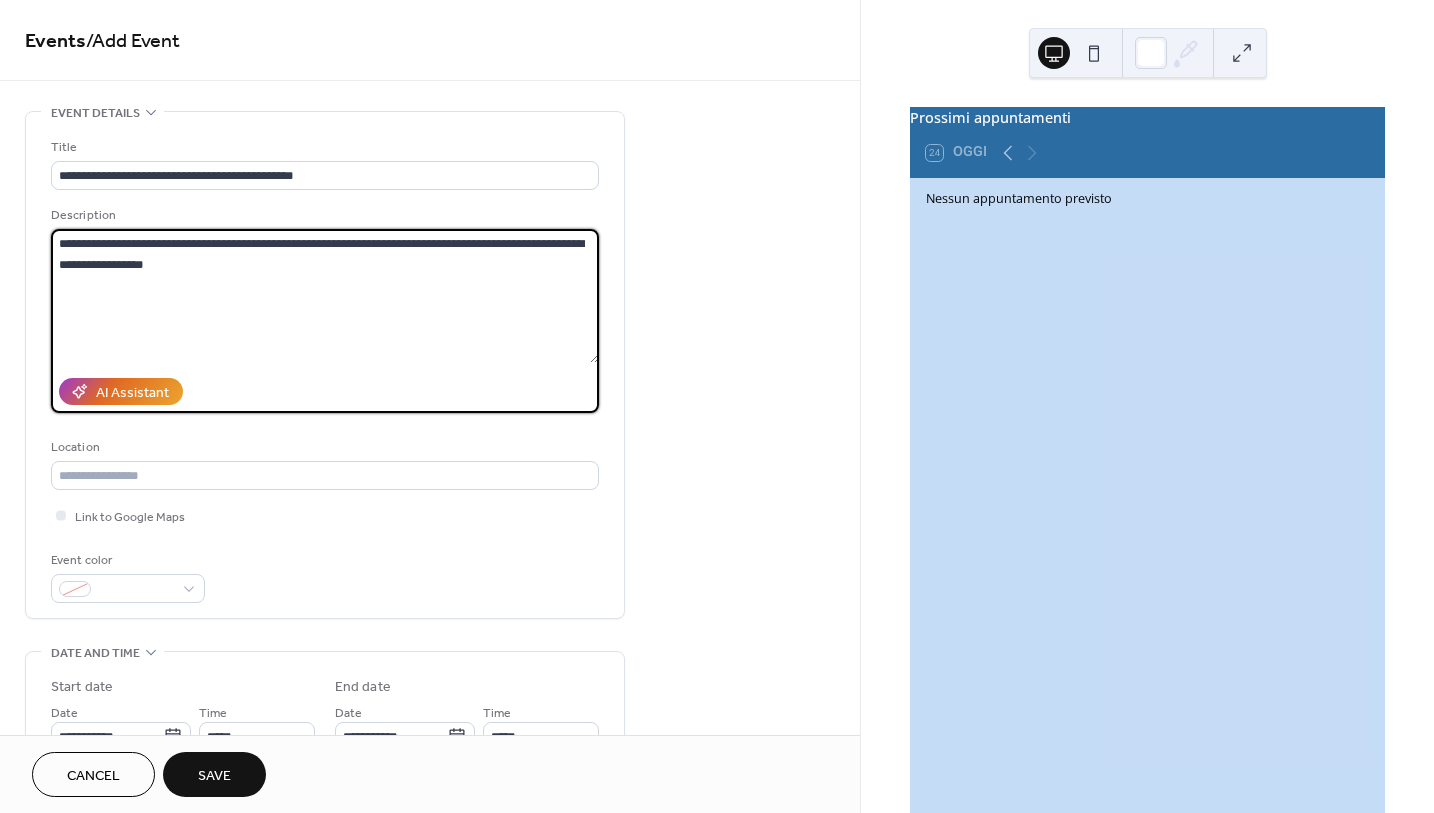 drag, startPoint x: 160, startPoint y: 264, endPoint x: 58, endPoint y: 245, distance: 103.75452 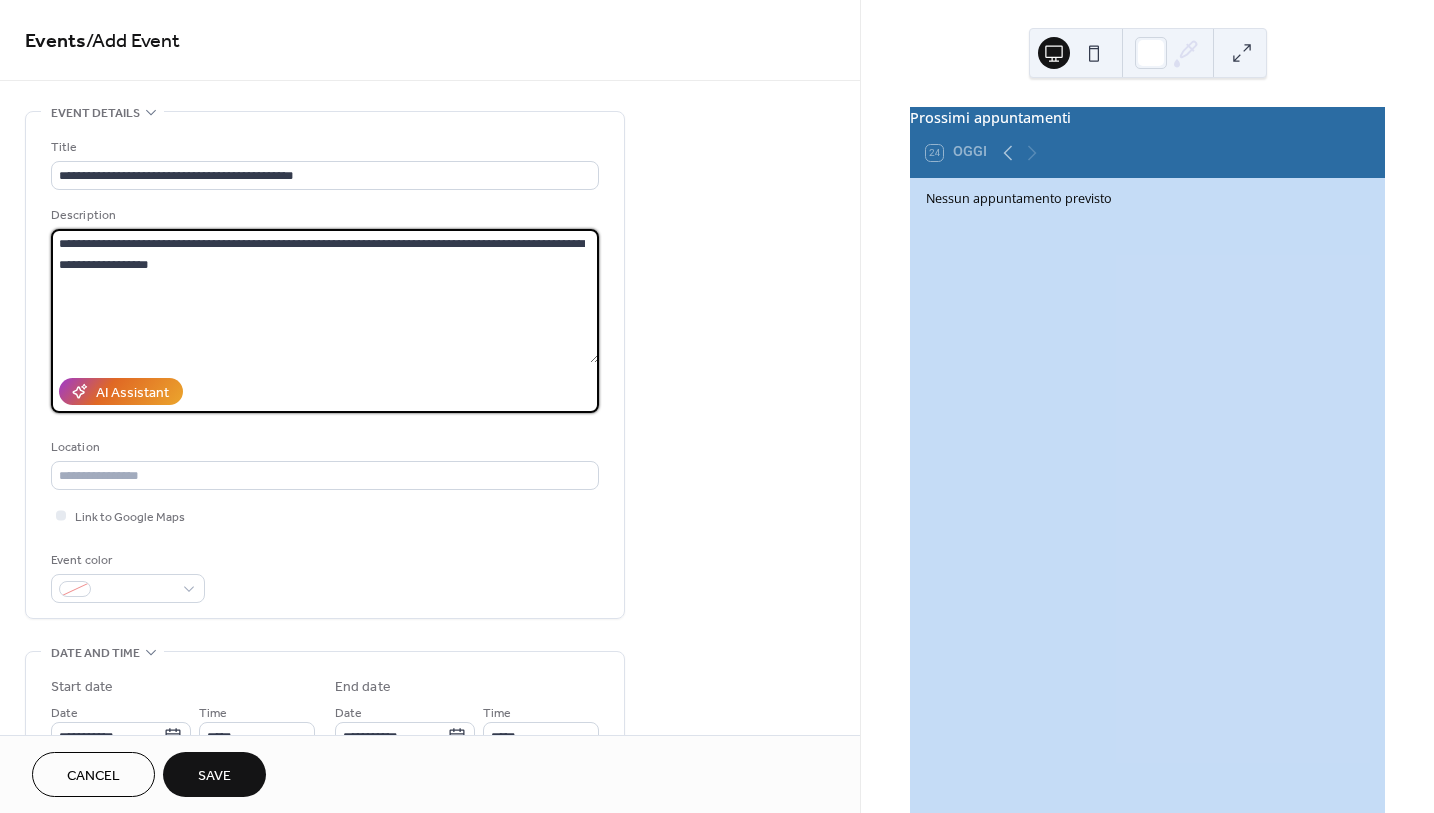 click on "**********" at bounding box center [325, 296] 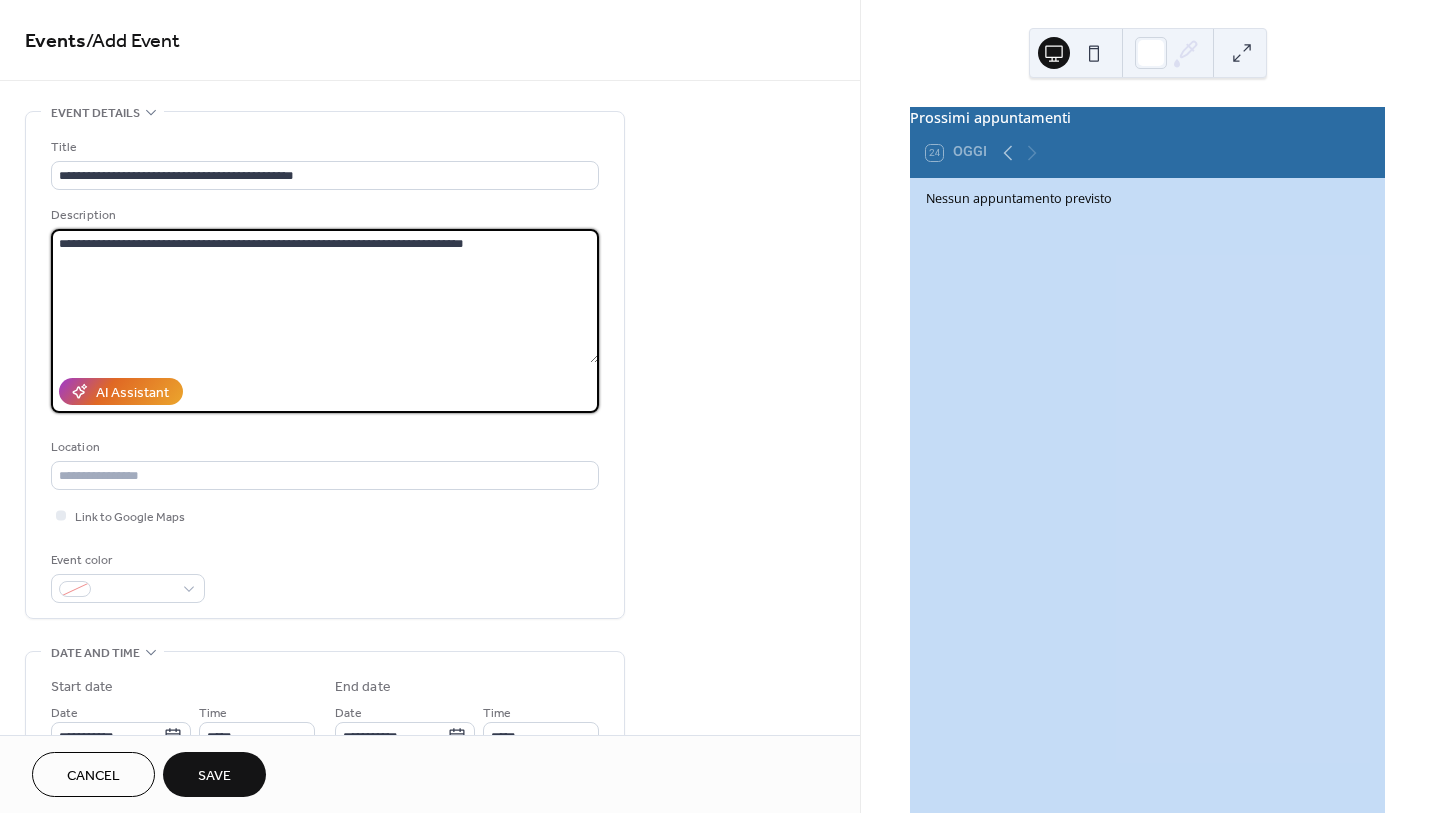 drag, startPoint x: 475, startPoint y: 246, endPoint x: 58, endPoint y: 244, distance: 417.0048 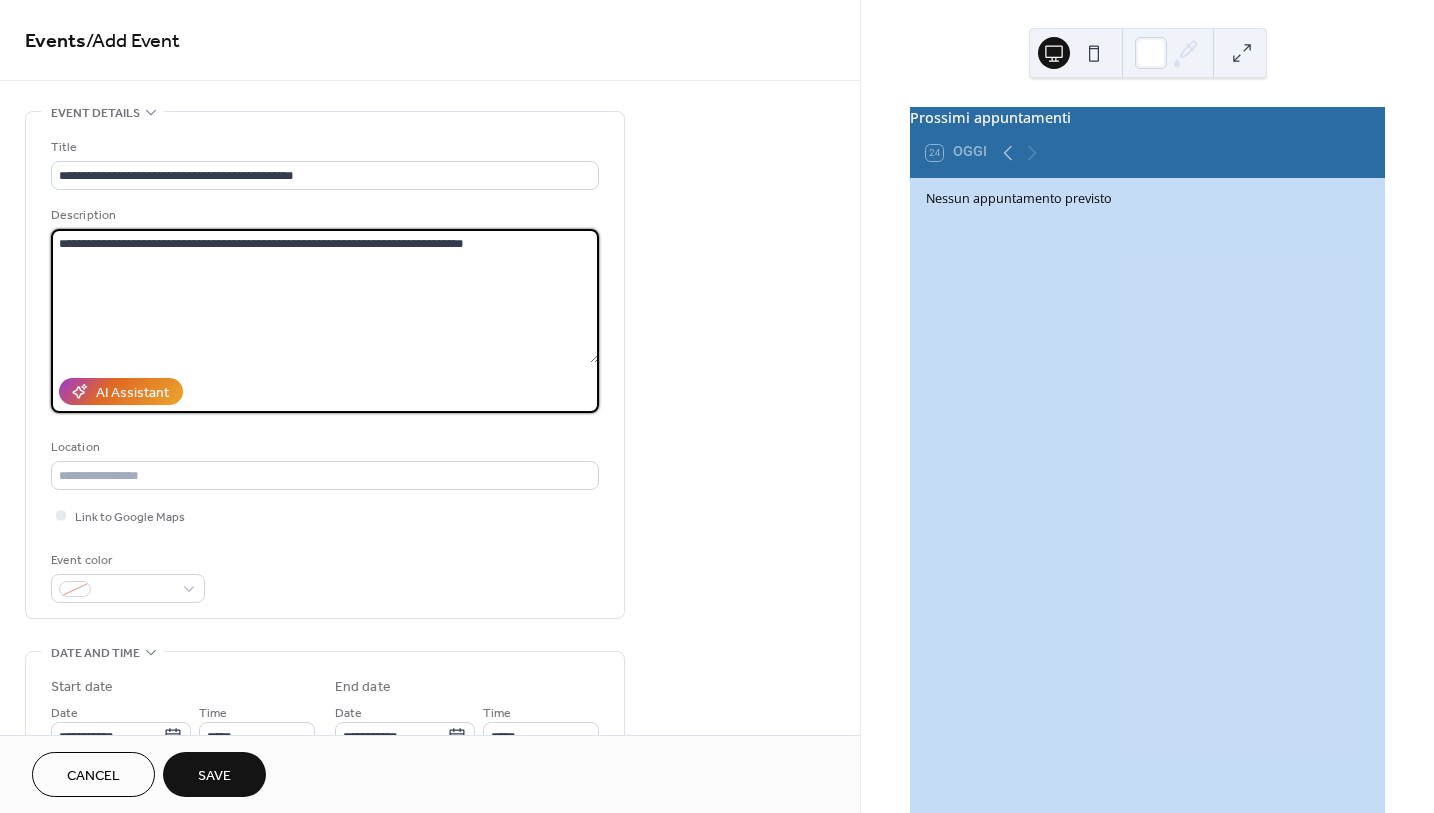 paste on "**********" 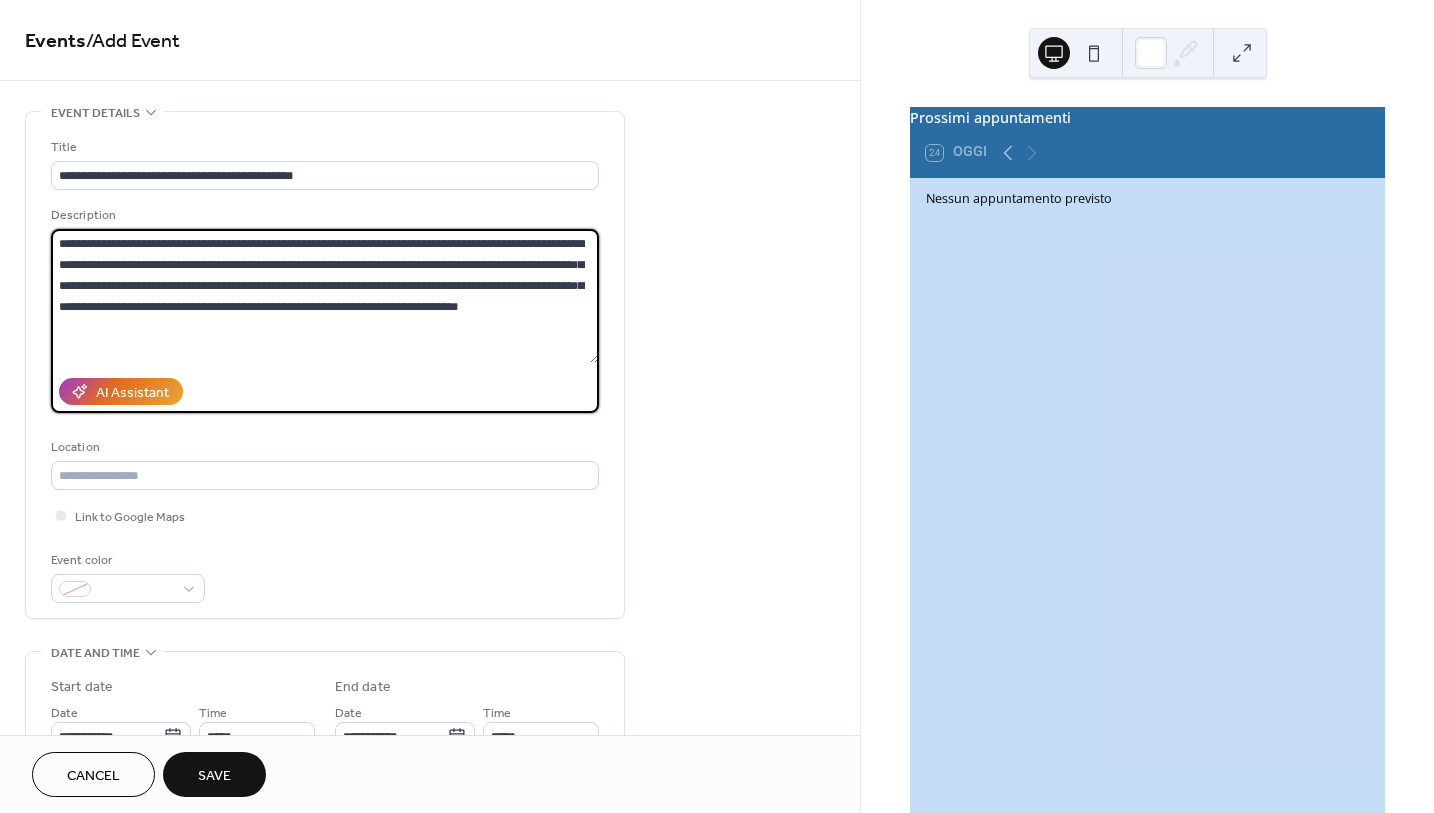 click on "**********" at bounding box center (325, 296) 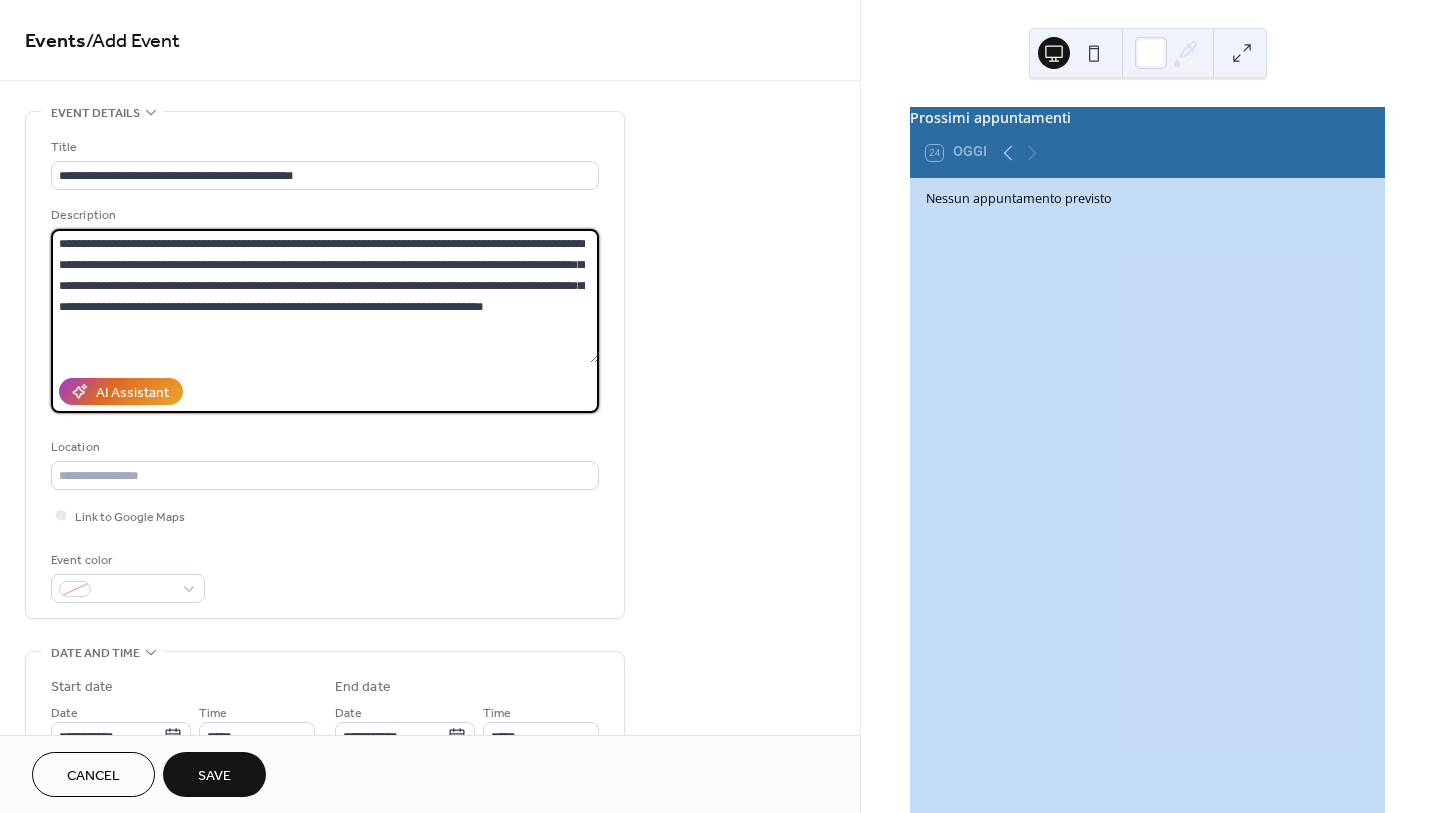 click on "**********" at bounding box center [325, 296] 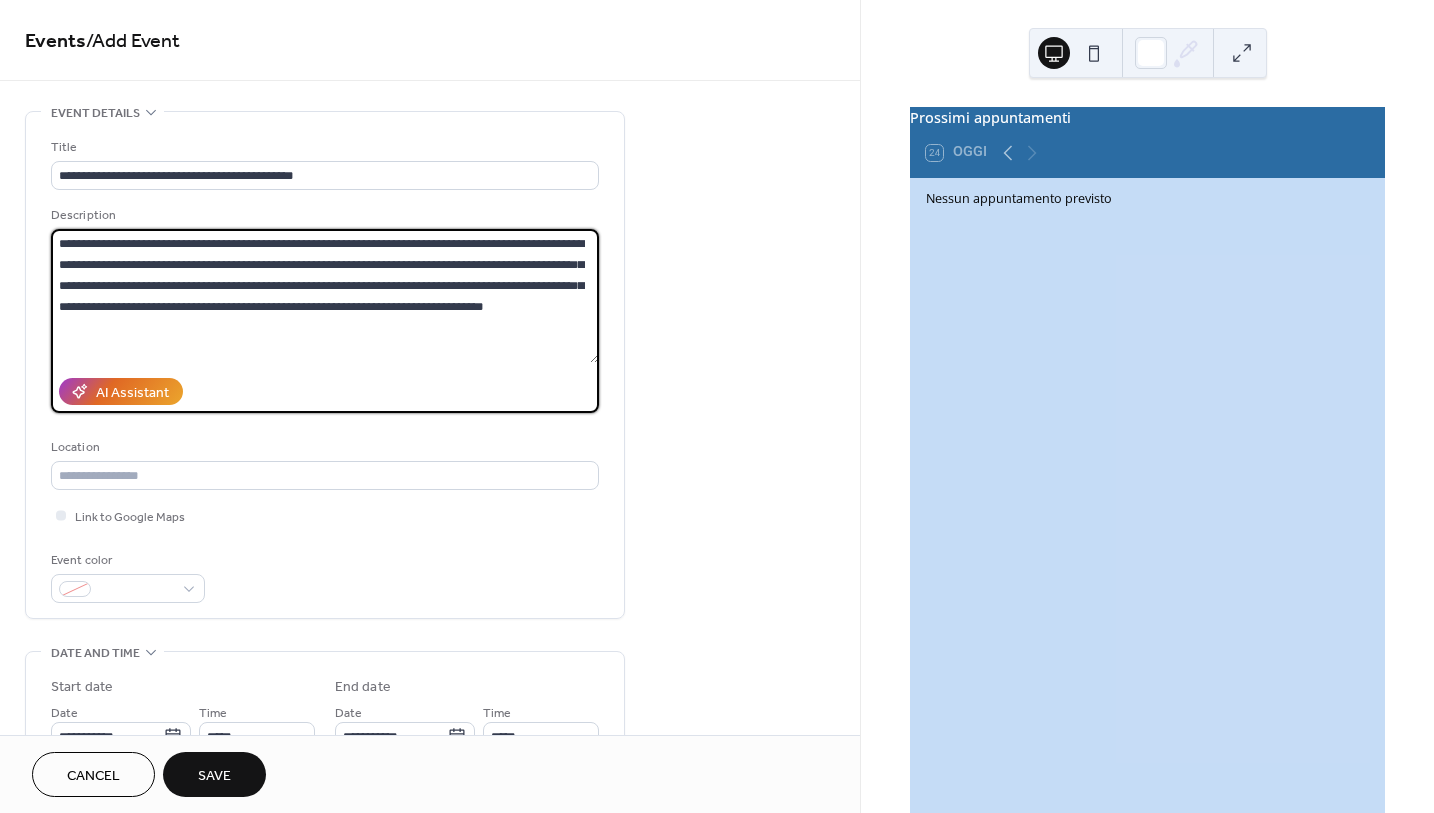 drag, startPoint x: 447, startPoint y: 283, endPoint x: 136, endPoint y: 309, distance: 312.08493 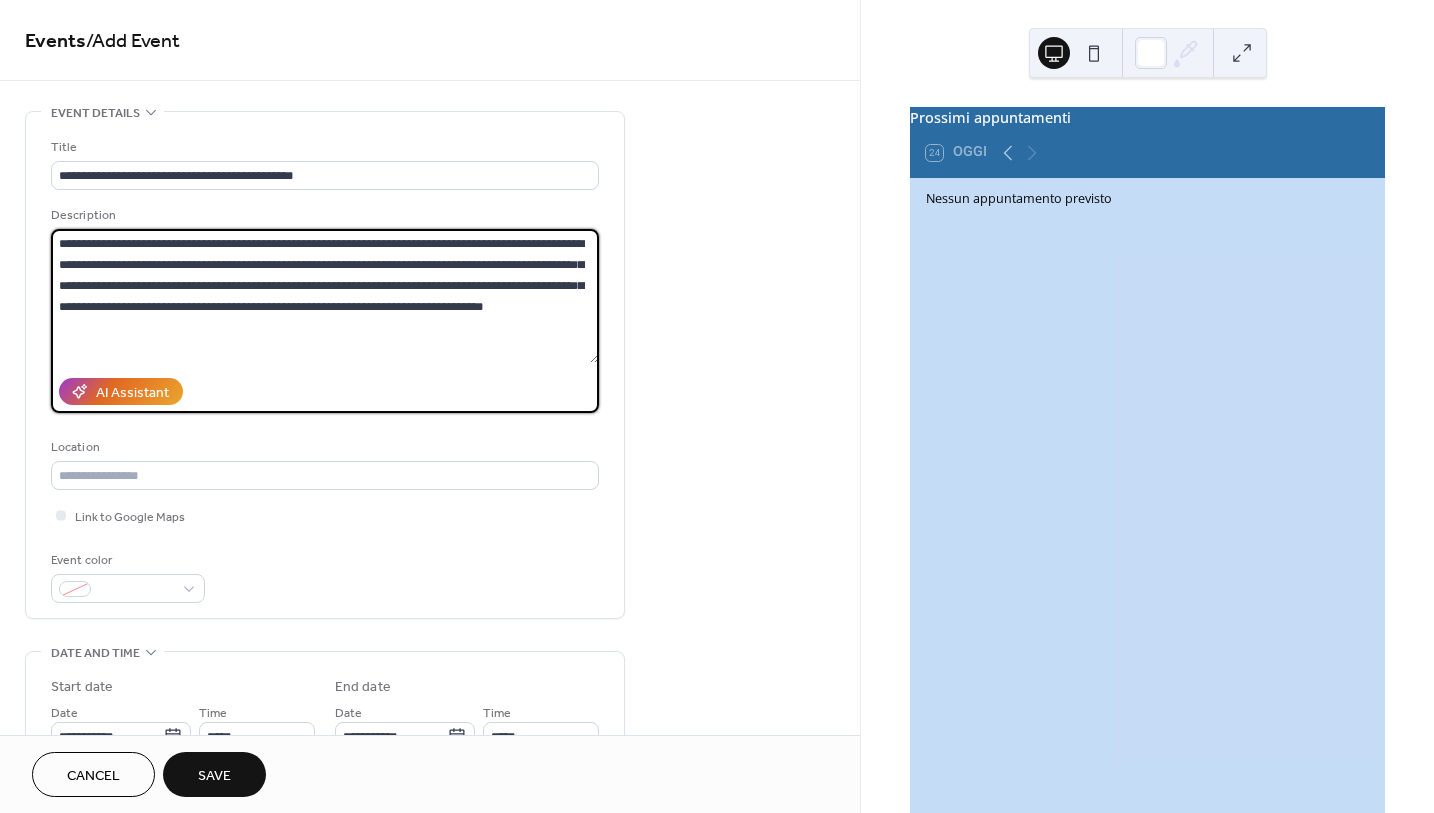 click on "**********" at bounding box center (325, 296) 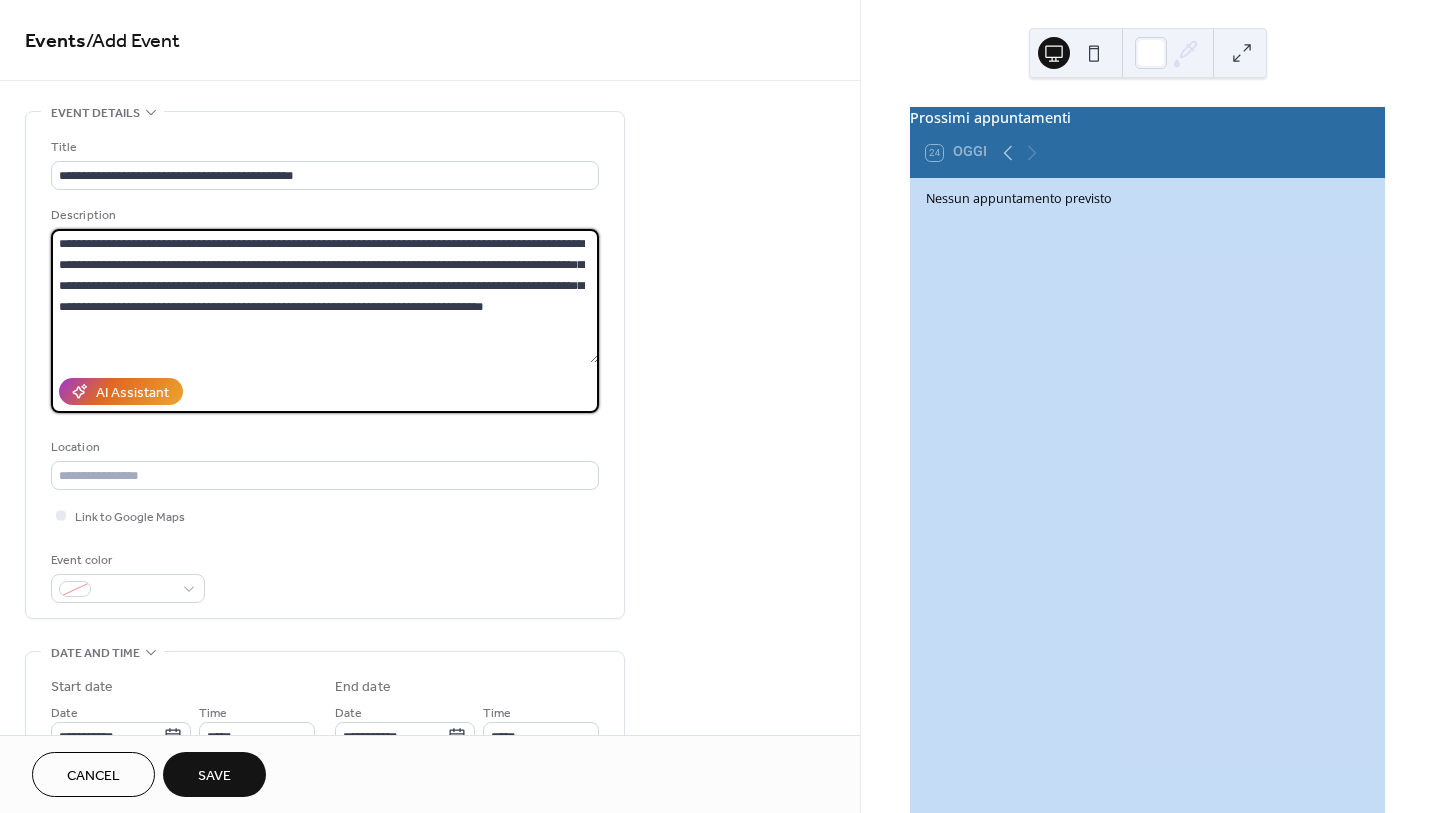 paste 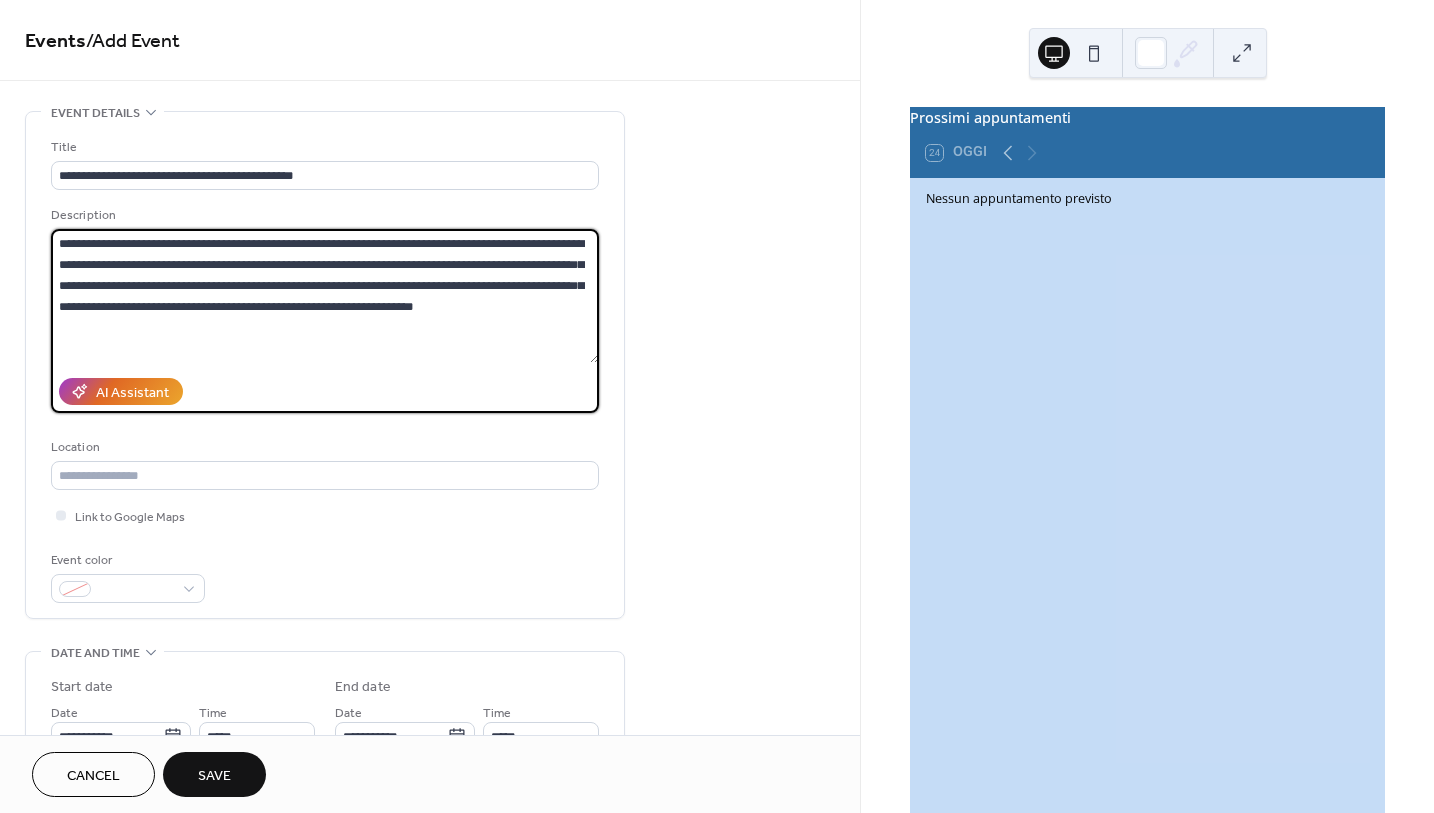 paste on "**********" 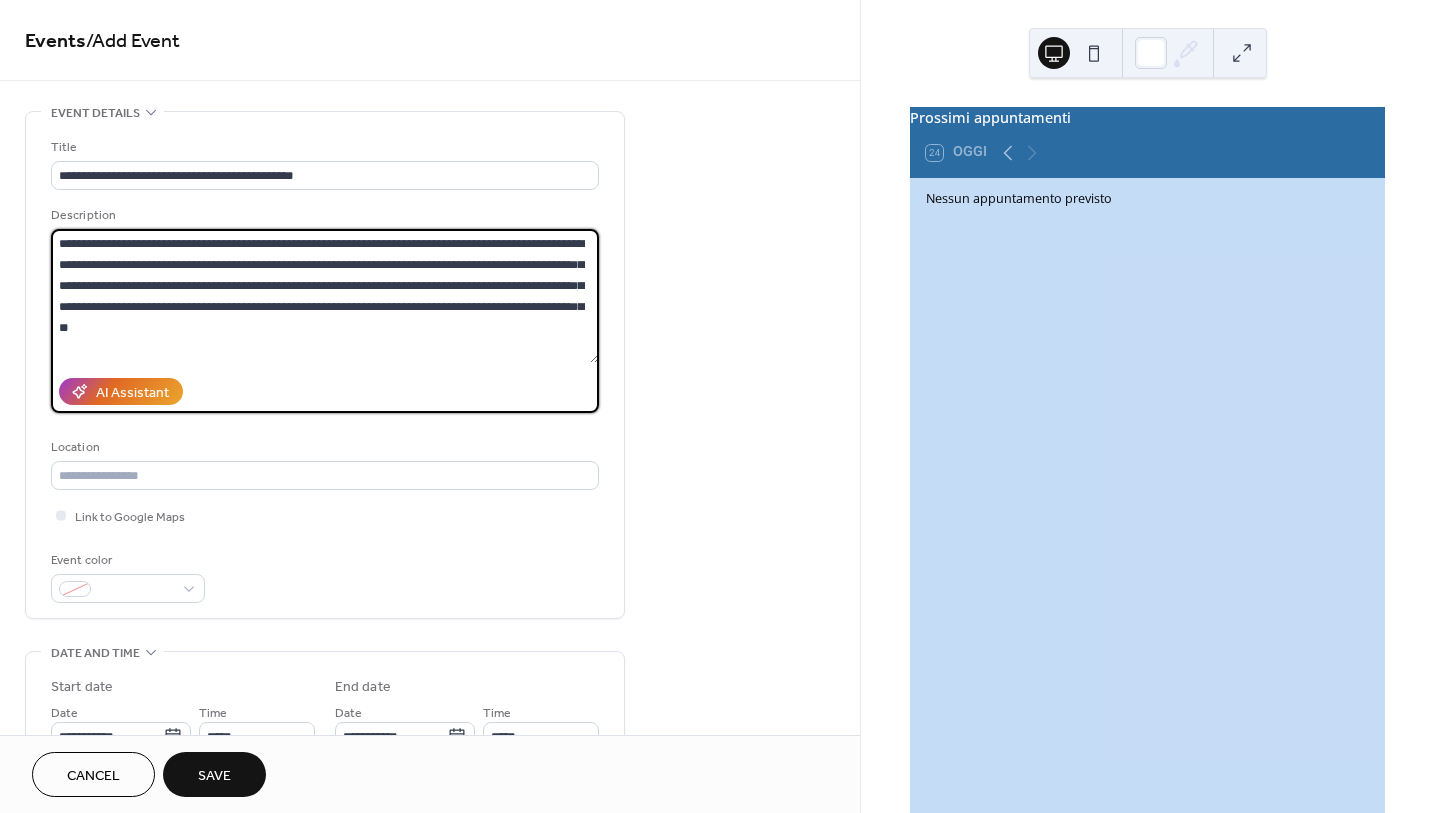 click on "**********" at bounding box center [325, 296] 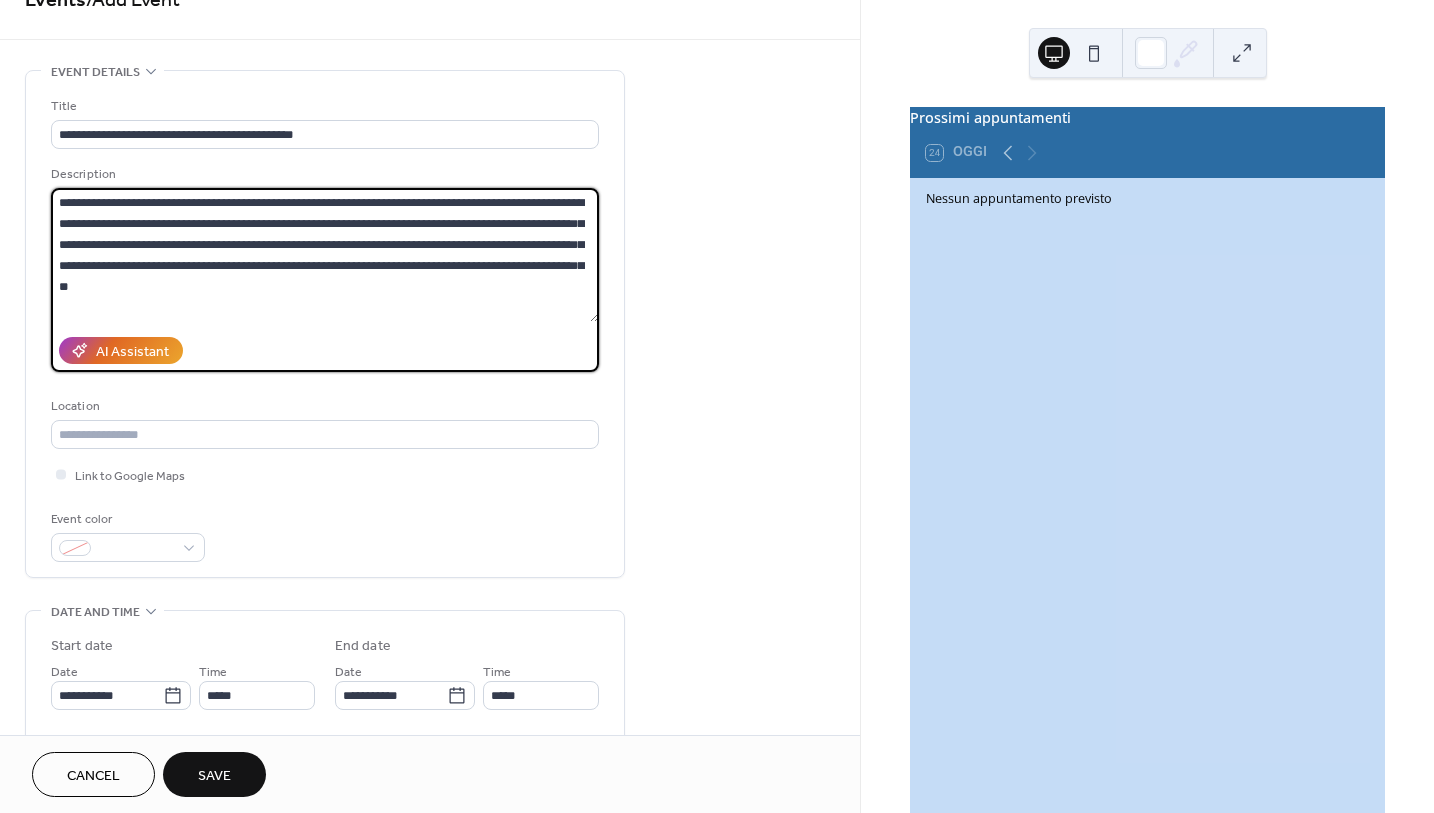 scroll, scrollTop: 0, scrollLeft: 0, axis: both 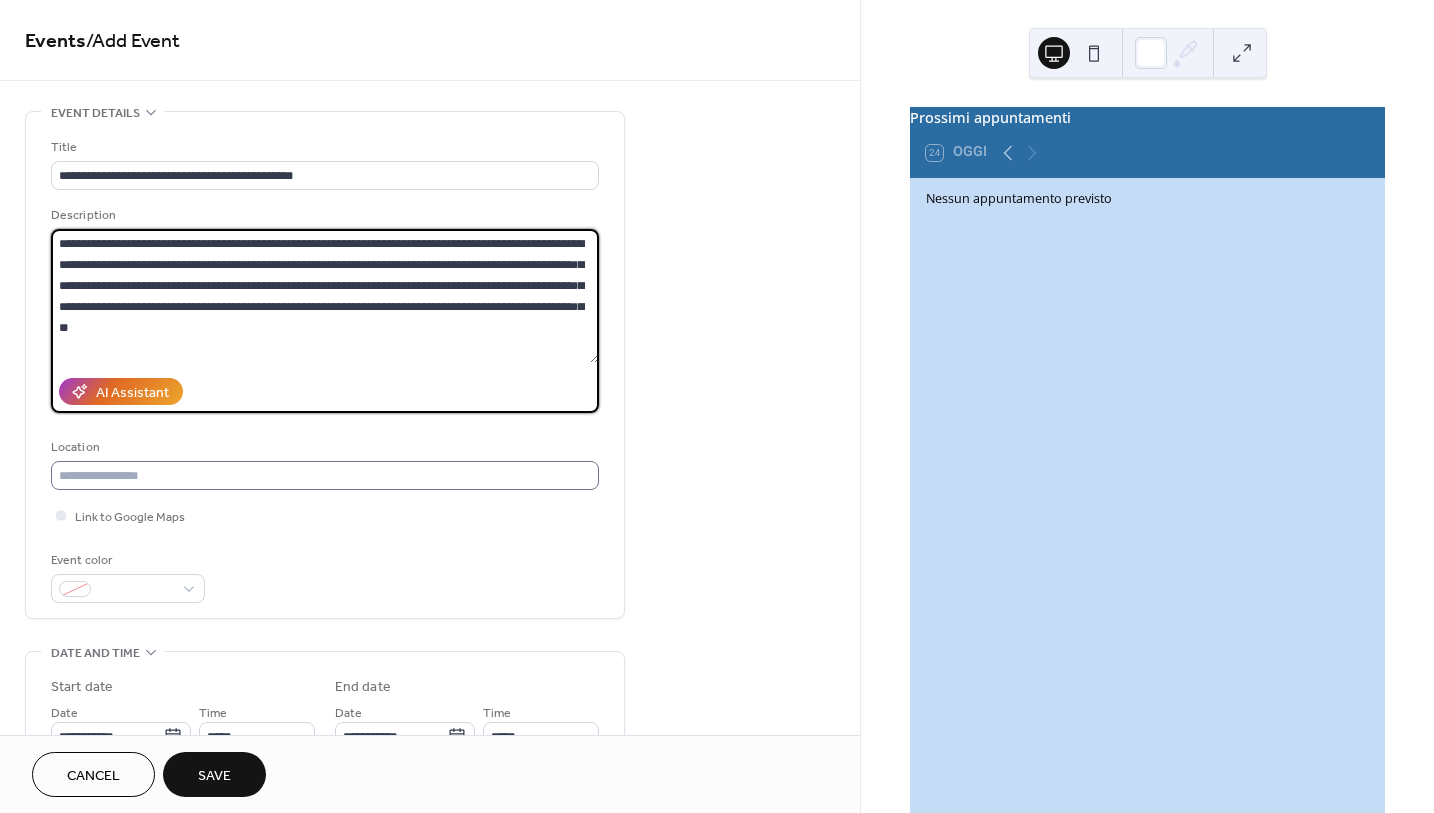 type on "**********" 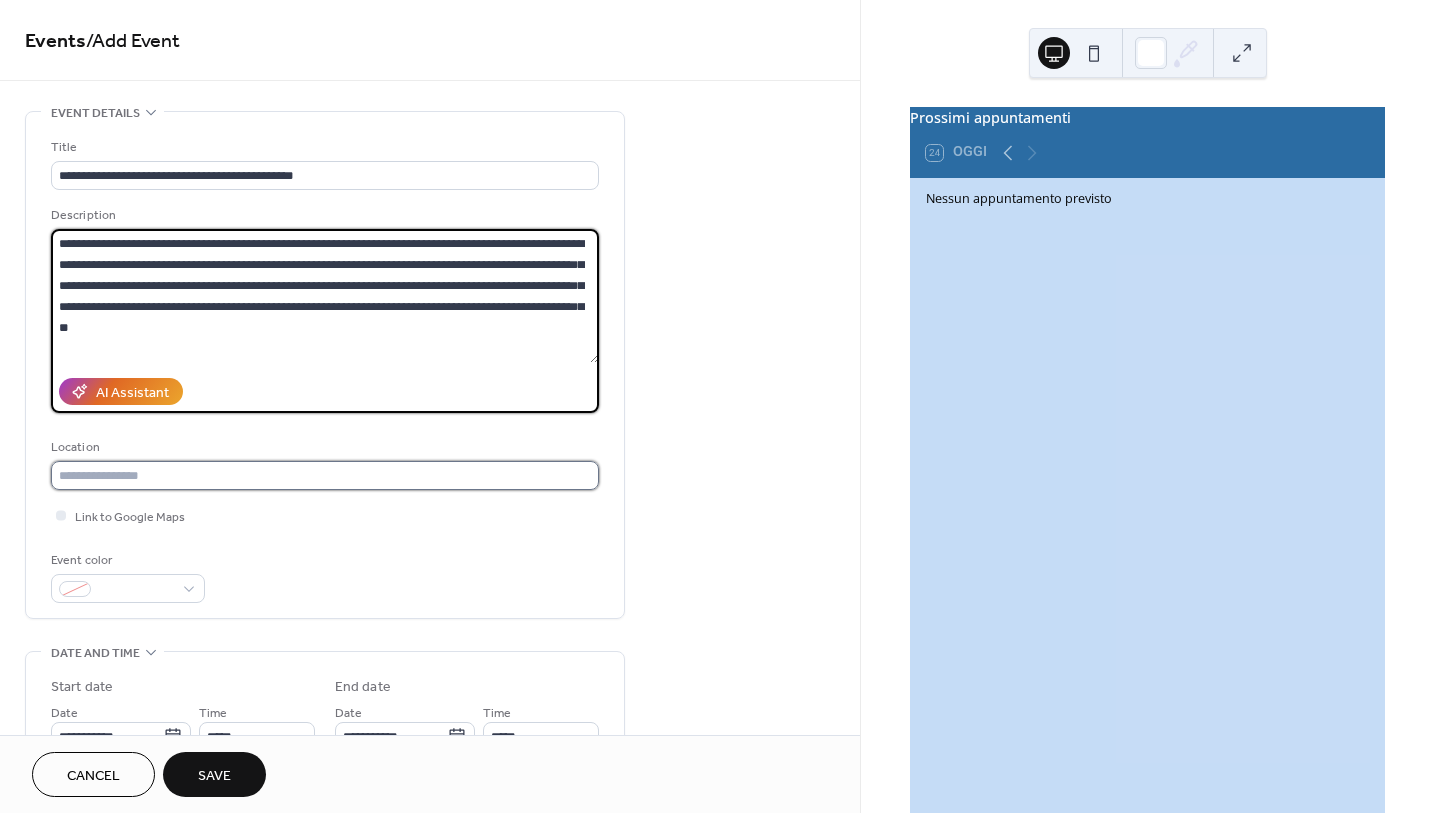 click at bounding box center (325, 475) 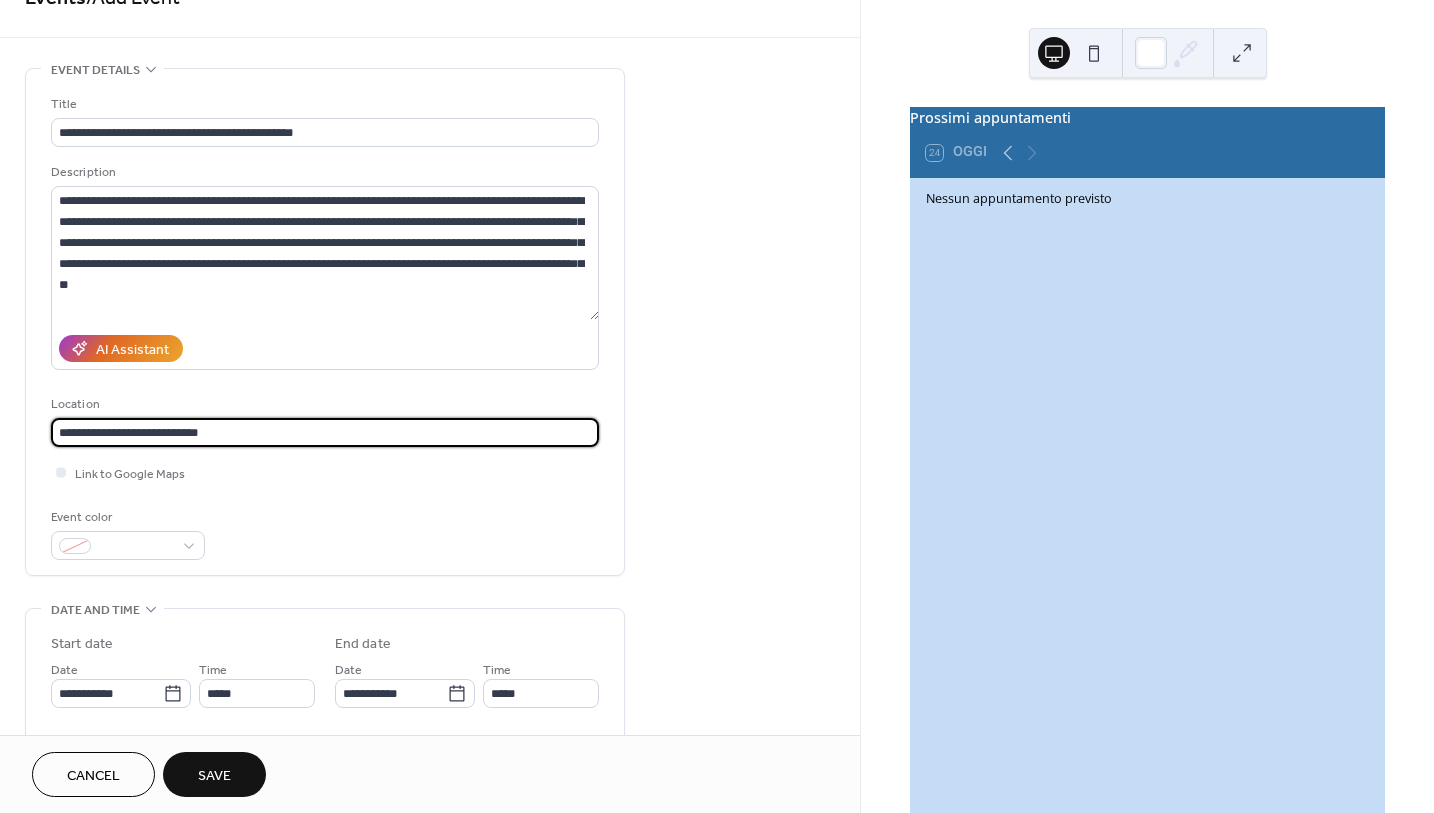 scroll, scrollTop: 200, scrollLeft: 0, axis: vertical 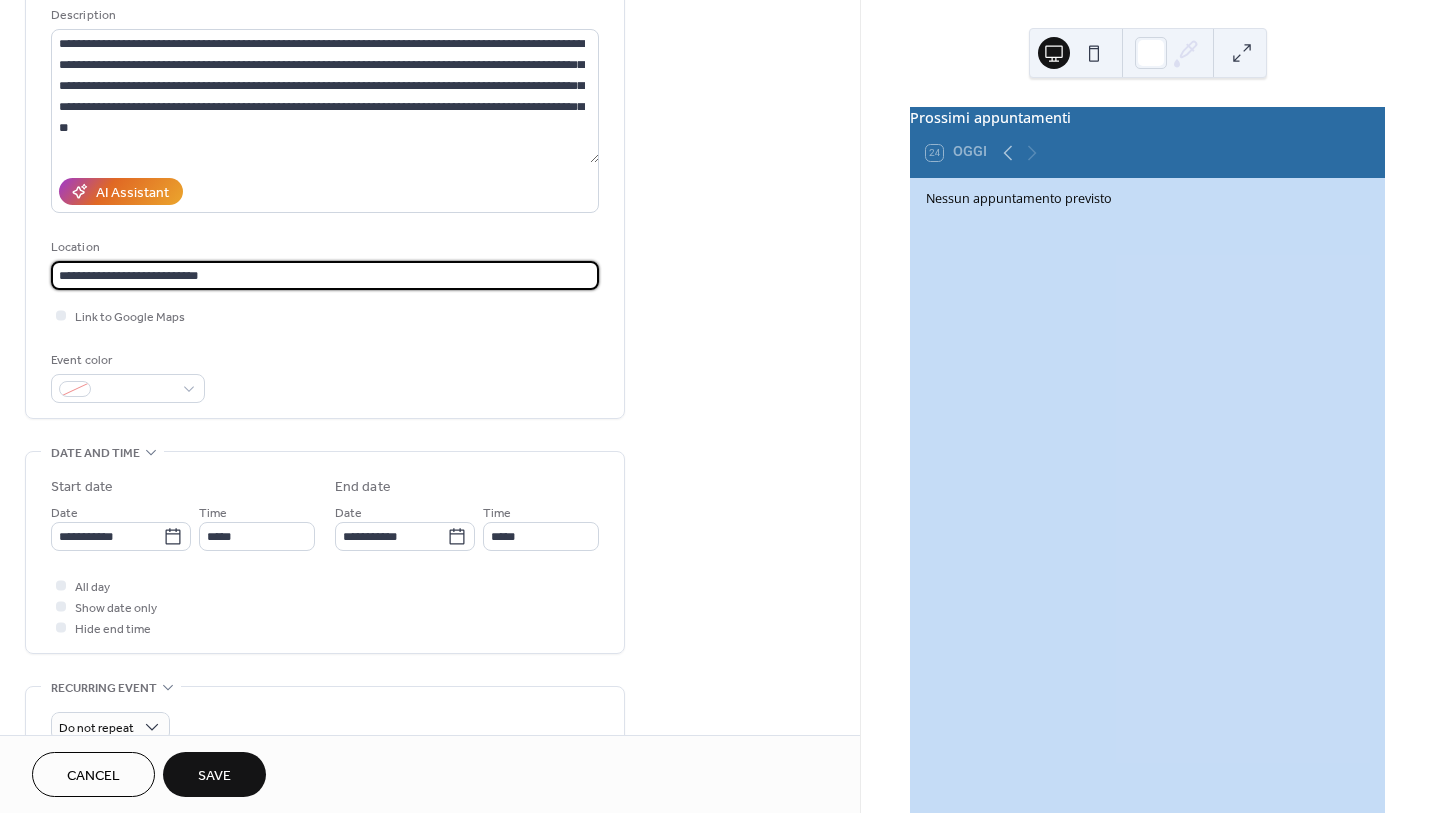 type on "**********" 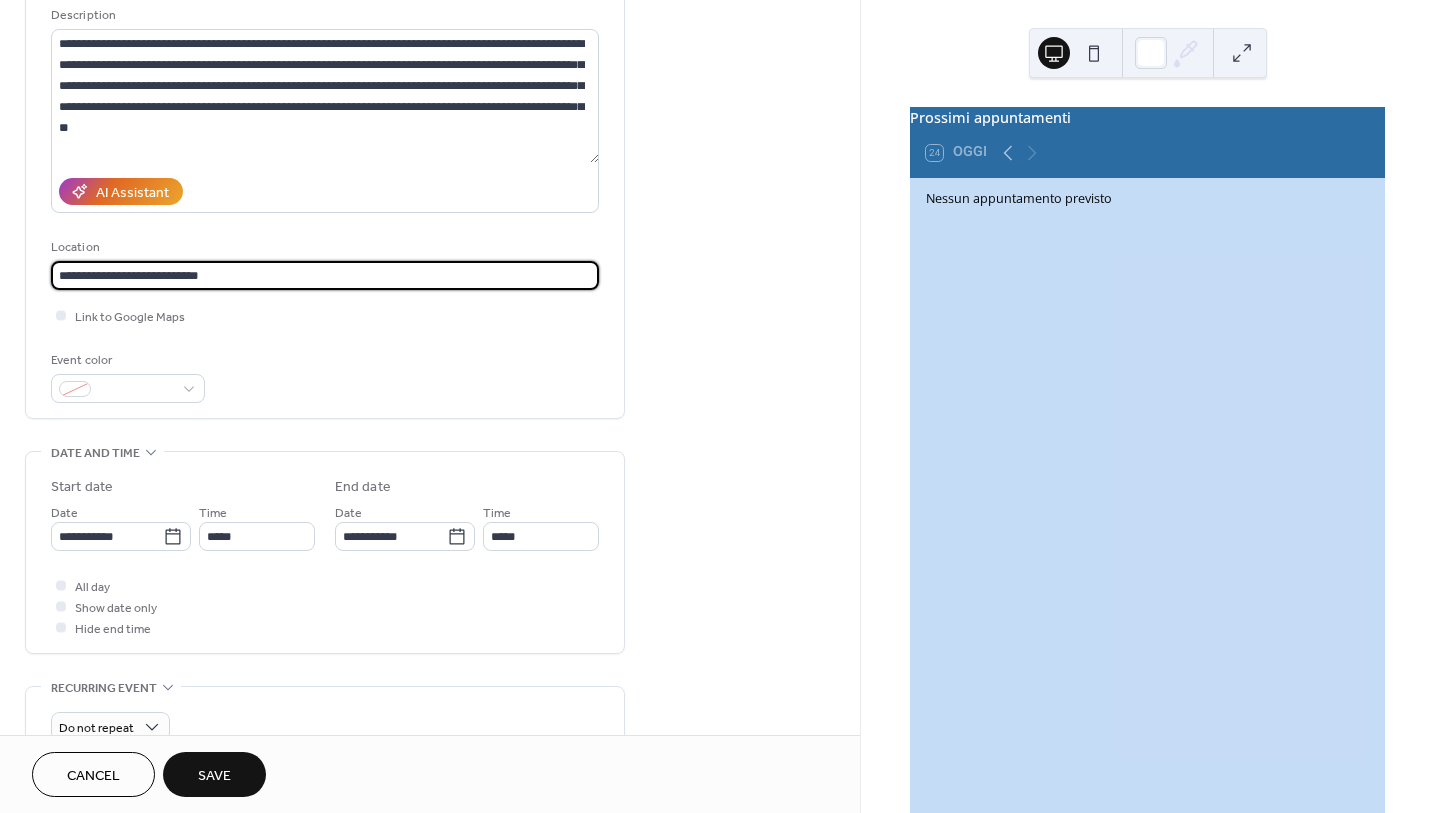 click on "Save" at bounding box center (214, 774) 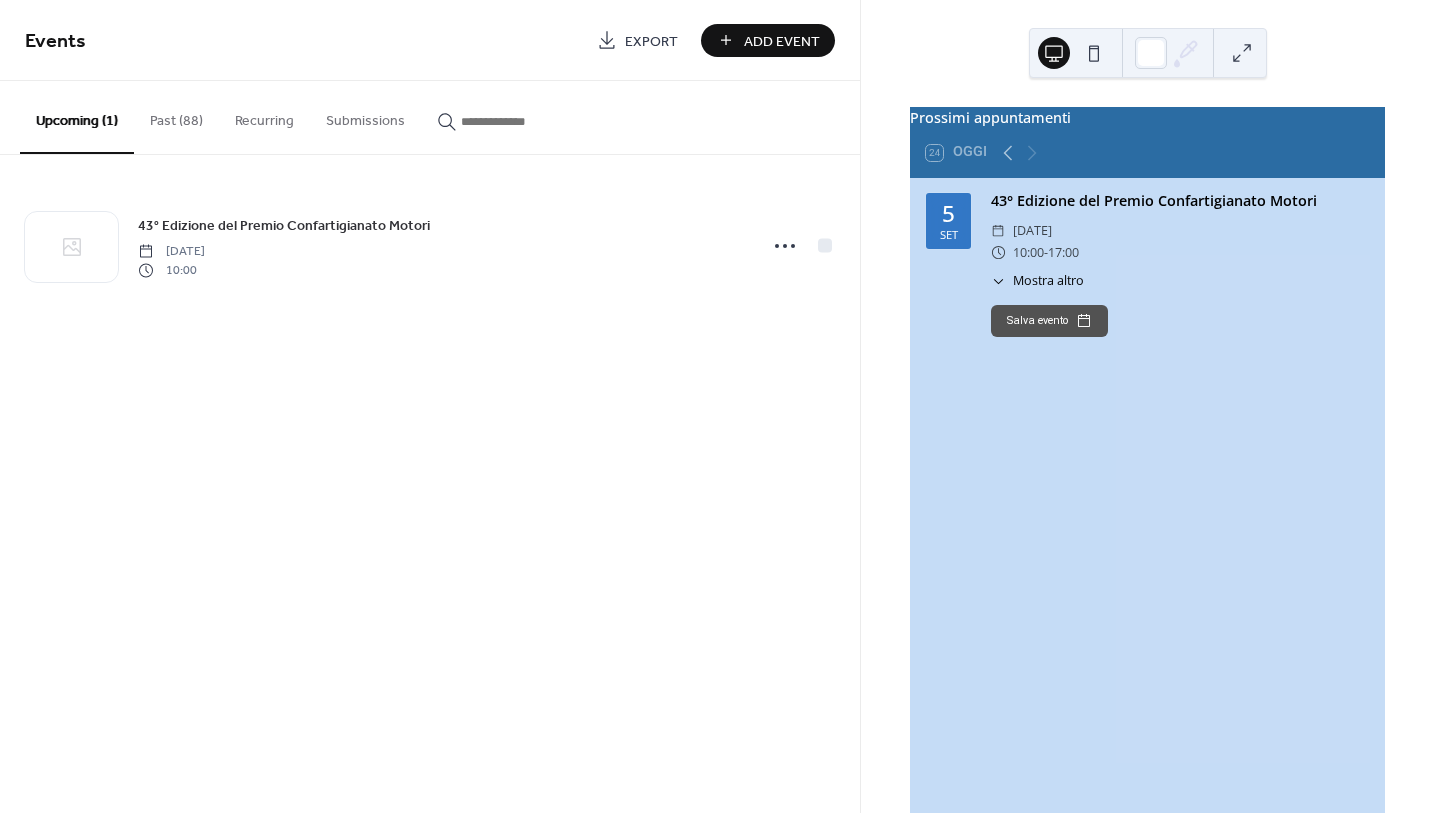 click 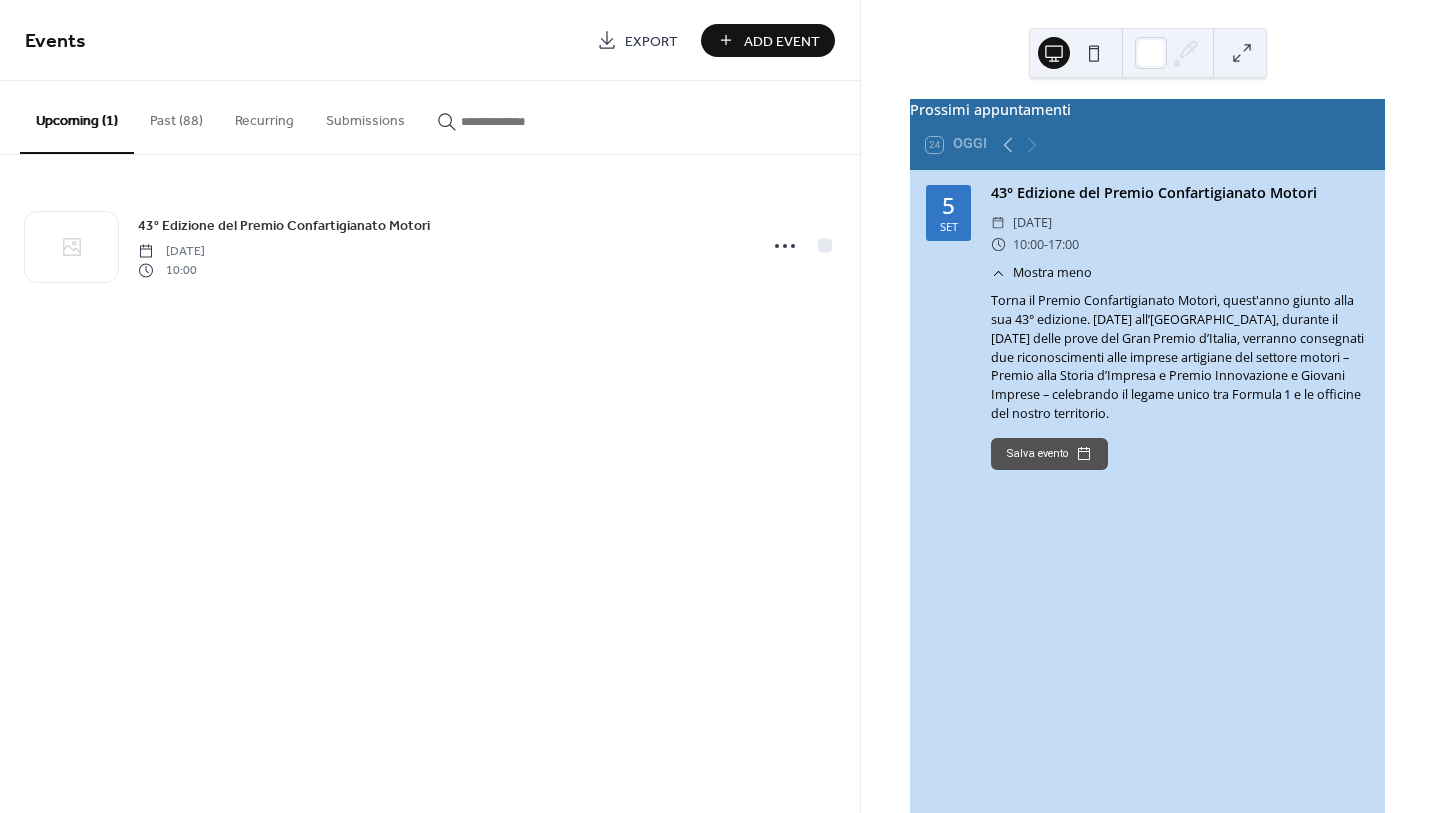 scroll, scrollTop: 0, scrollLeft: 0, axis: both 